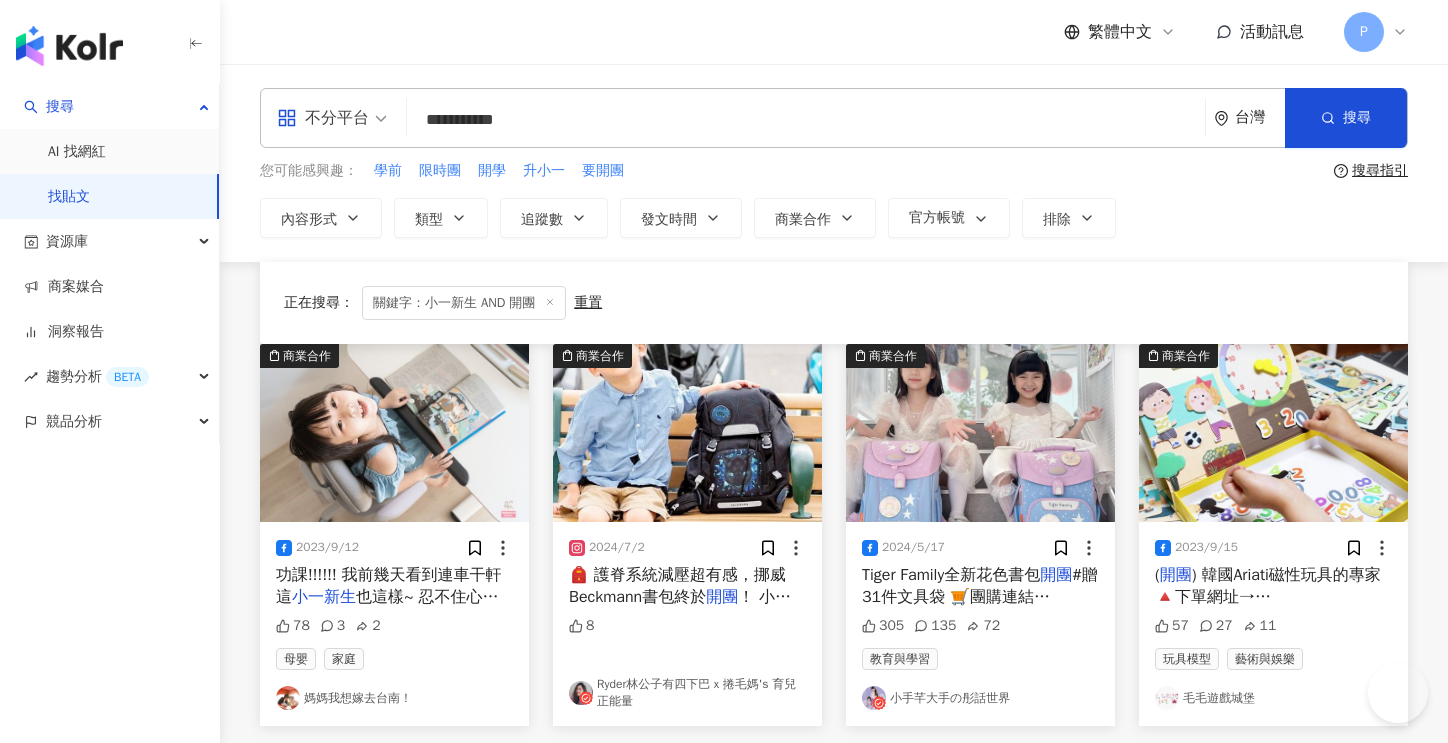 scroll, scrollTop: 877, scrollLeft: 0, axis: vertical 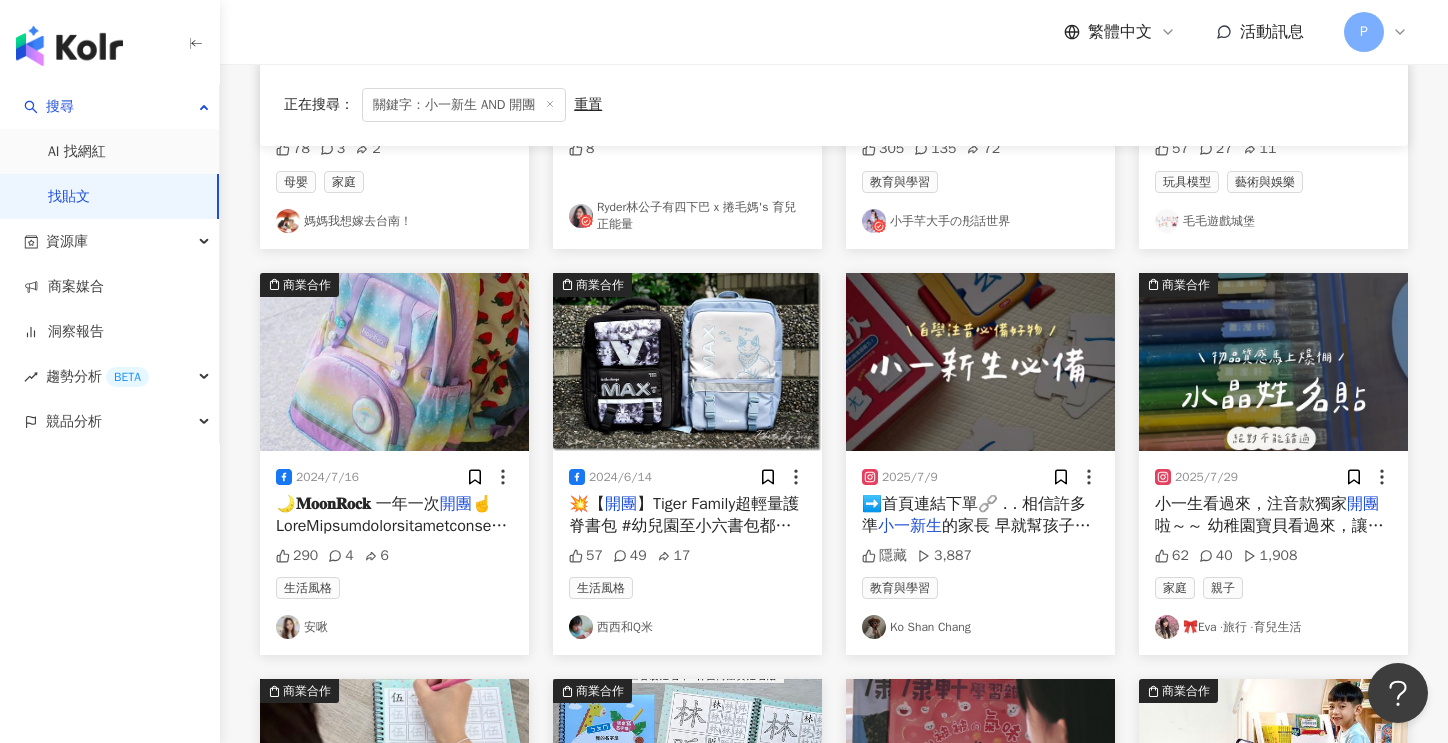 click on "🎀Eva ·旅行 ·育兒生活" at bounding box center (1273, 627) 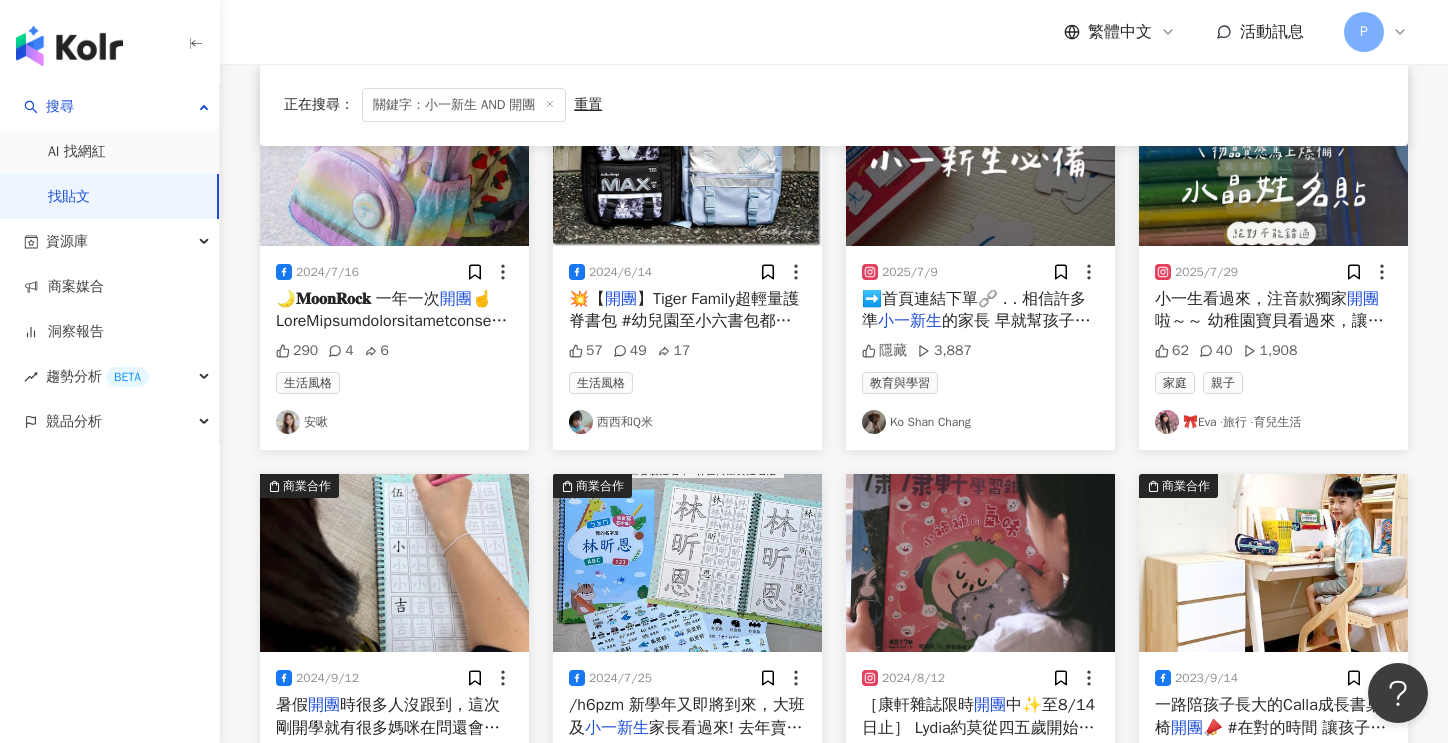 scroll, scrollTop: 877, scrollLeft: 0, axis: vertical 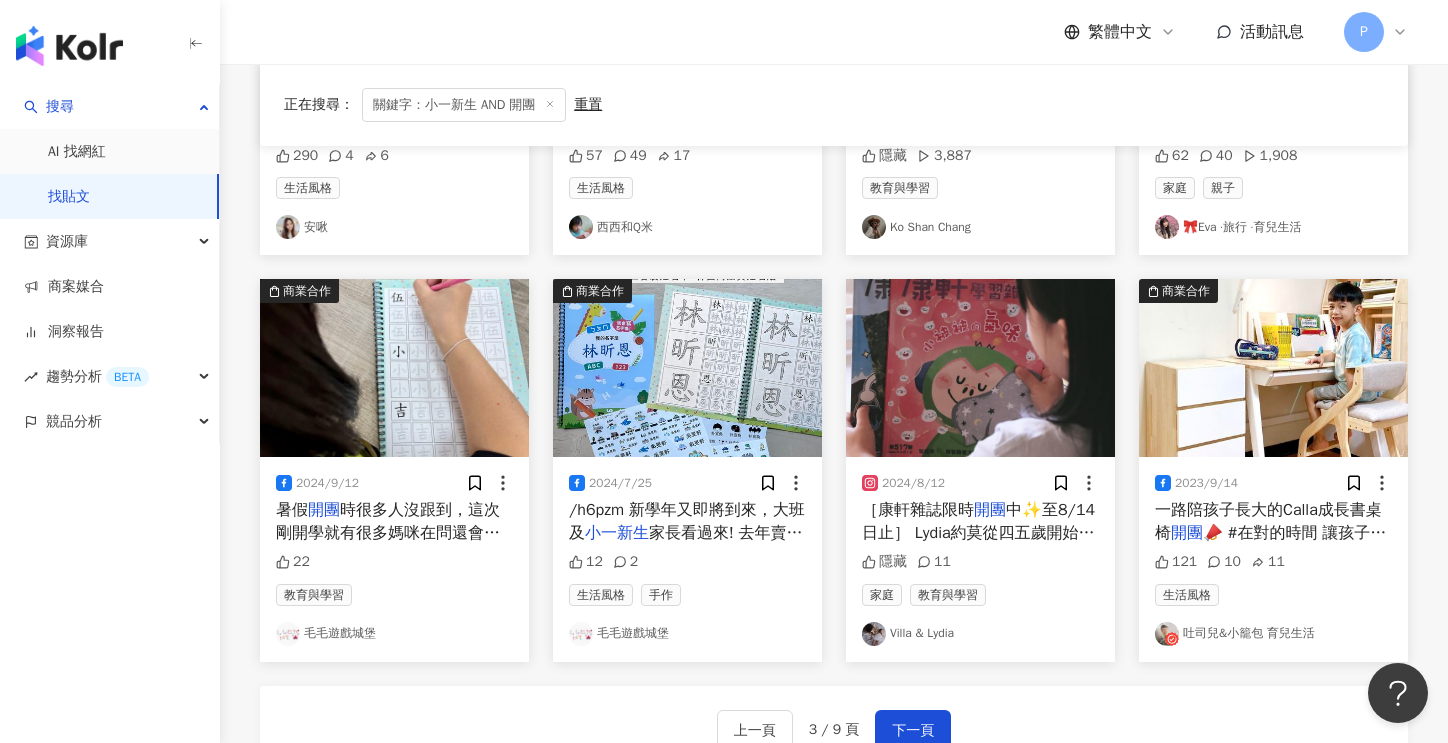 click on "Villa & Lydia" at bounding box center [980, 634] 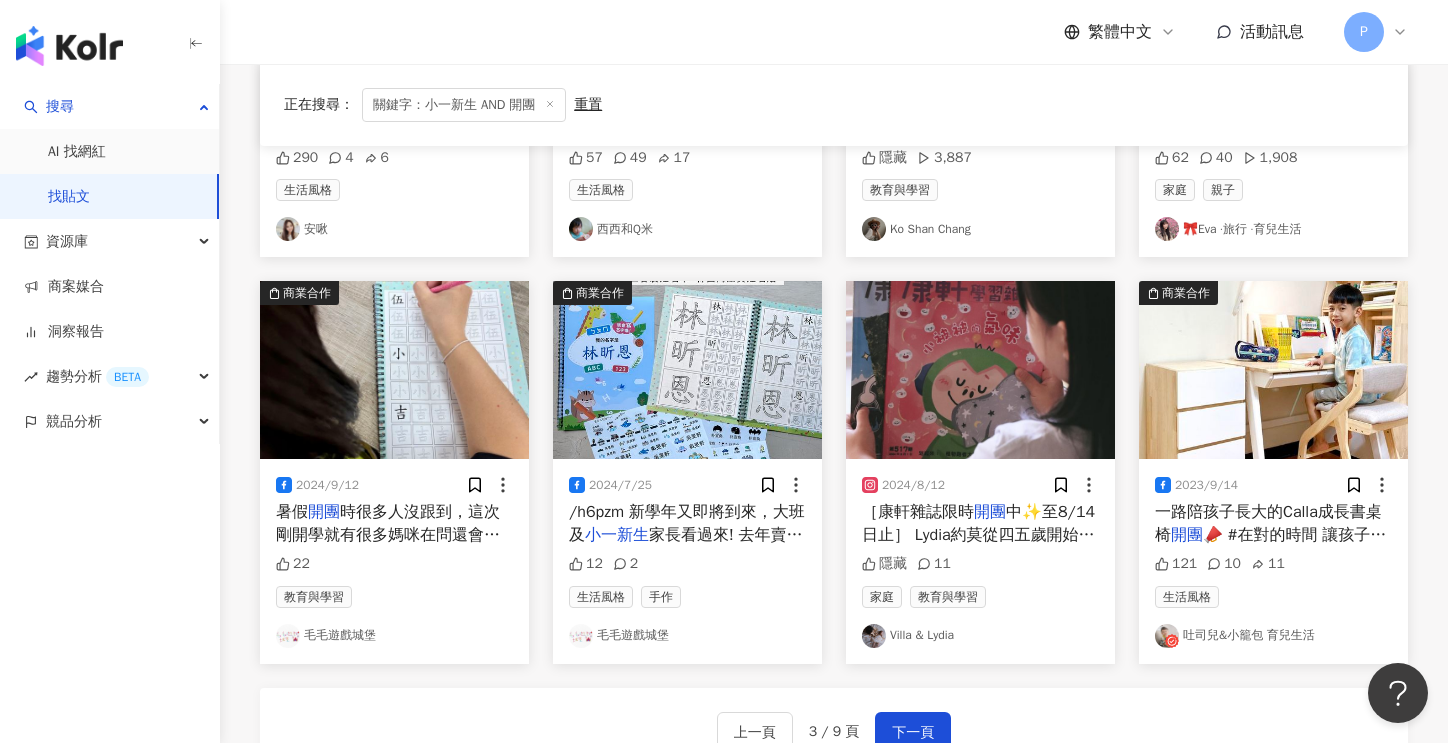 scroll, scrollTop: 977, scrollLeft: 0, axis: vertical 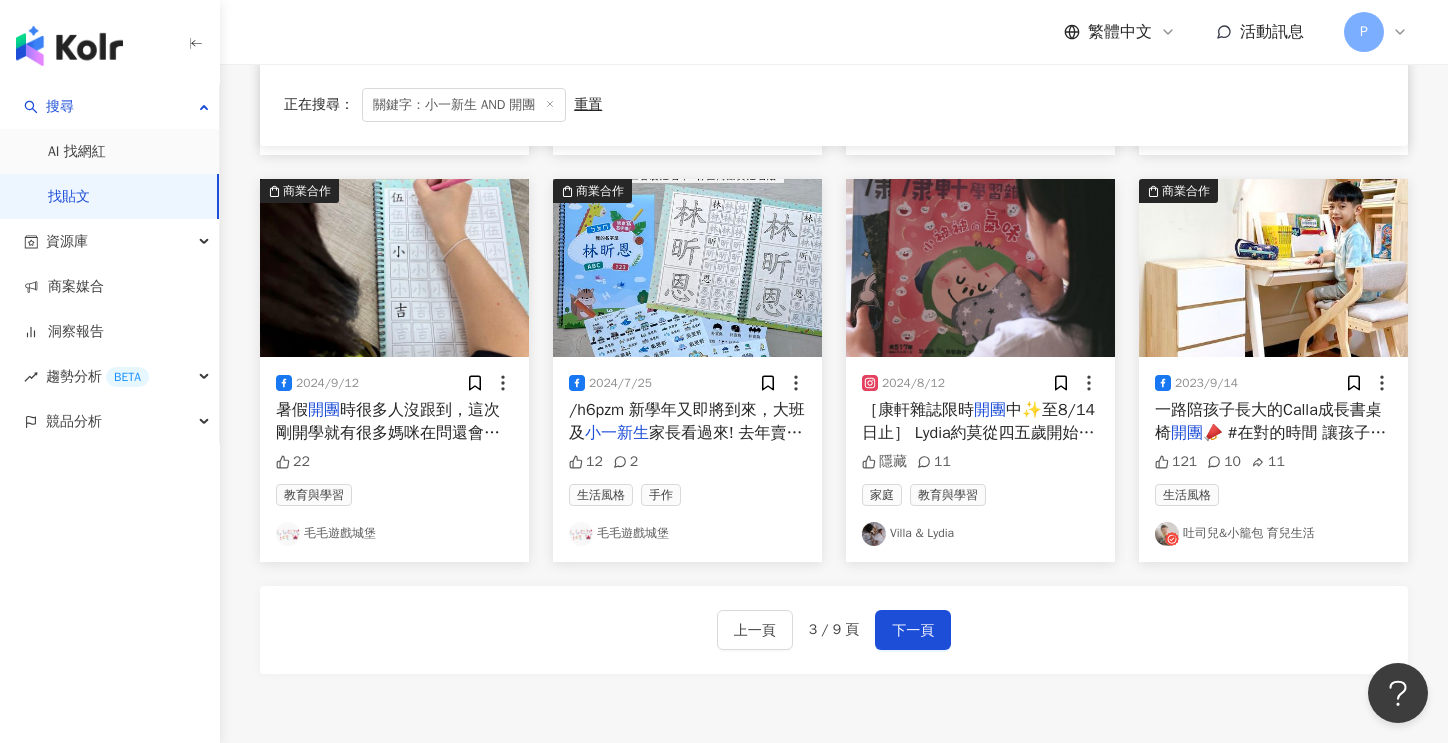 click on "吐司兒&小籠包 育兒生活" at bounding box center (1273, 534) 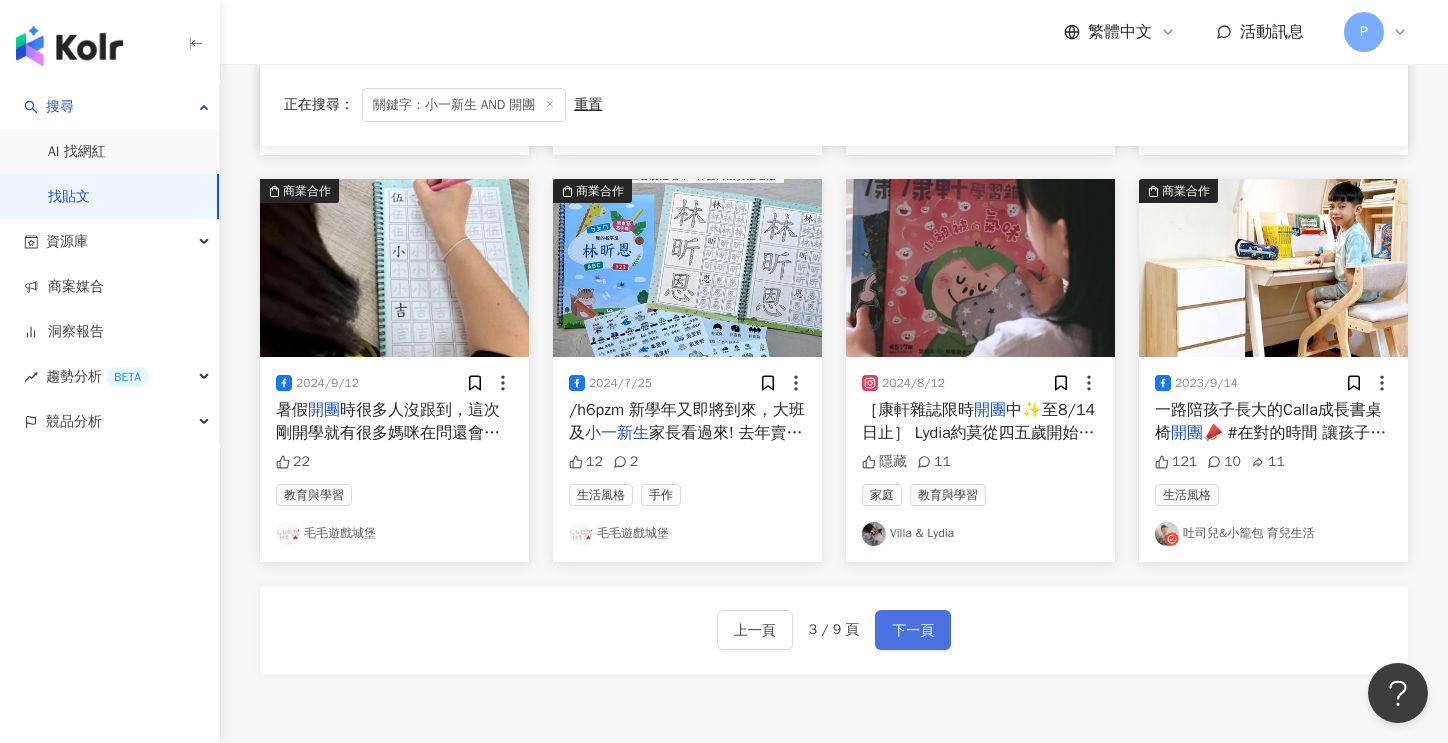 click on "下一頁" at bounding box center [913, 631] 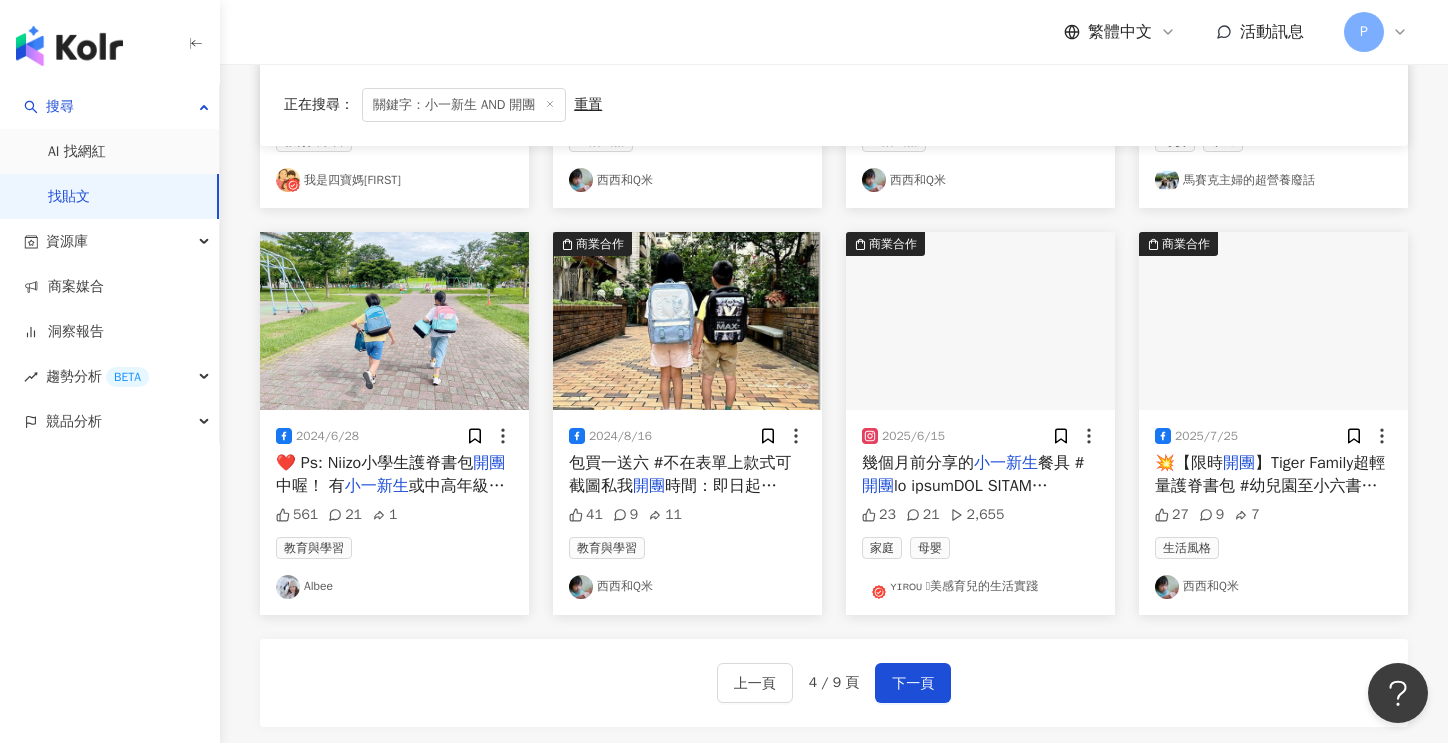 scroll, scrollTop: 877, scrollLeft: 0, axis: vertical 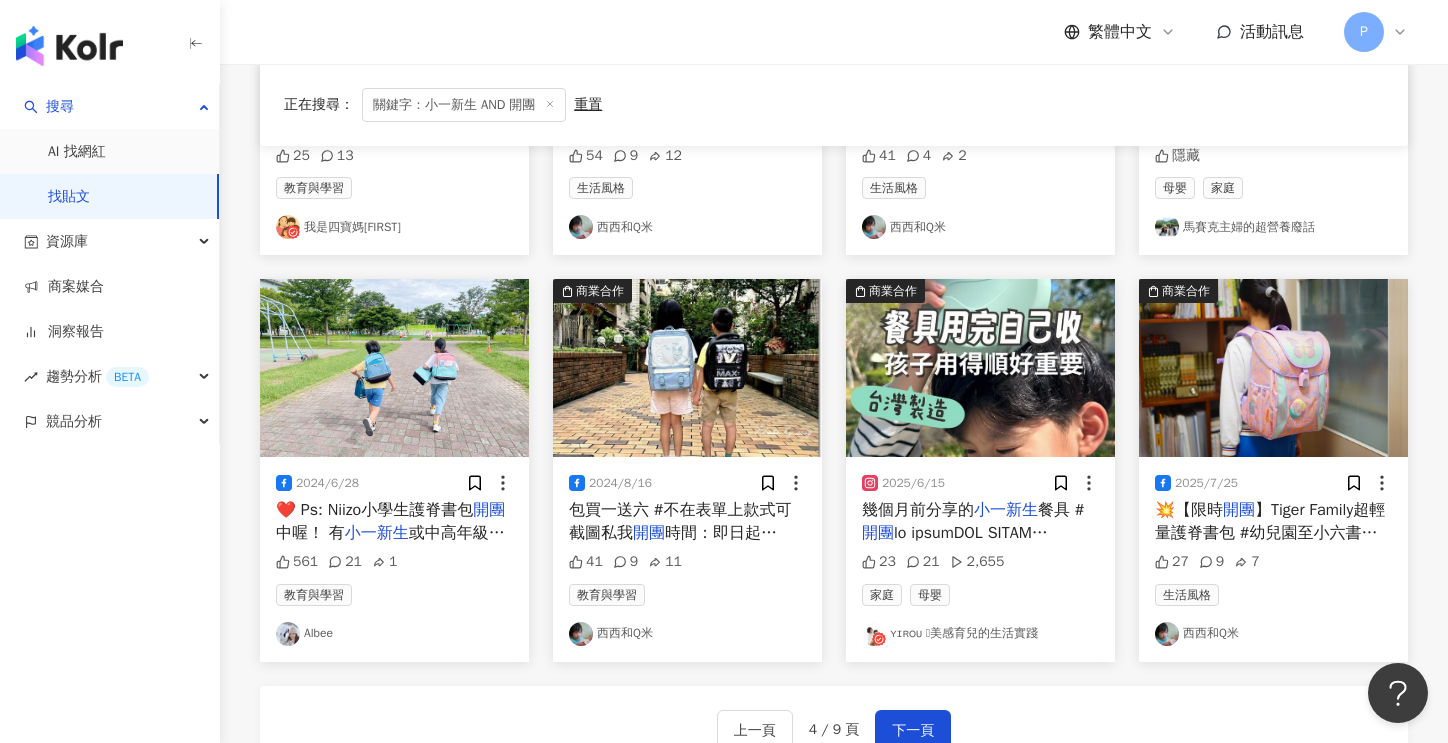 click on "ʏɪʀᴏᴜ 𓍯美感育兒的生活實踐" at bounding box center [980, 634] 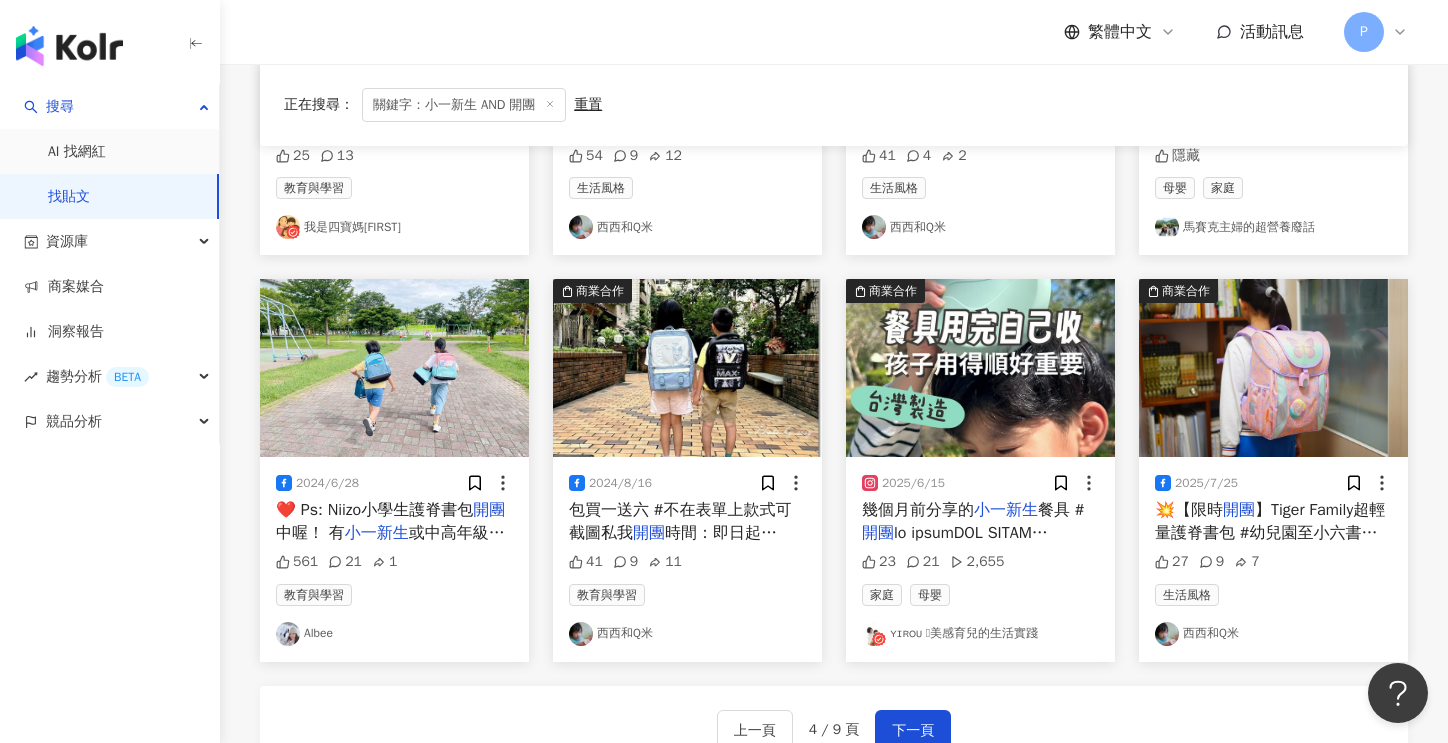 click on "西西和Q米" at bounding box center (1273, 634) 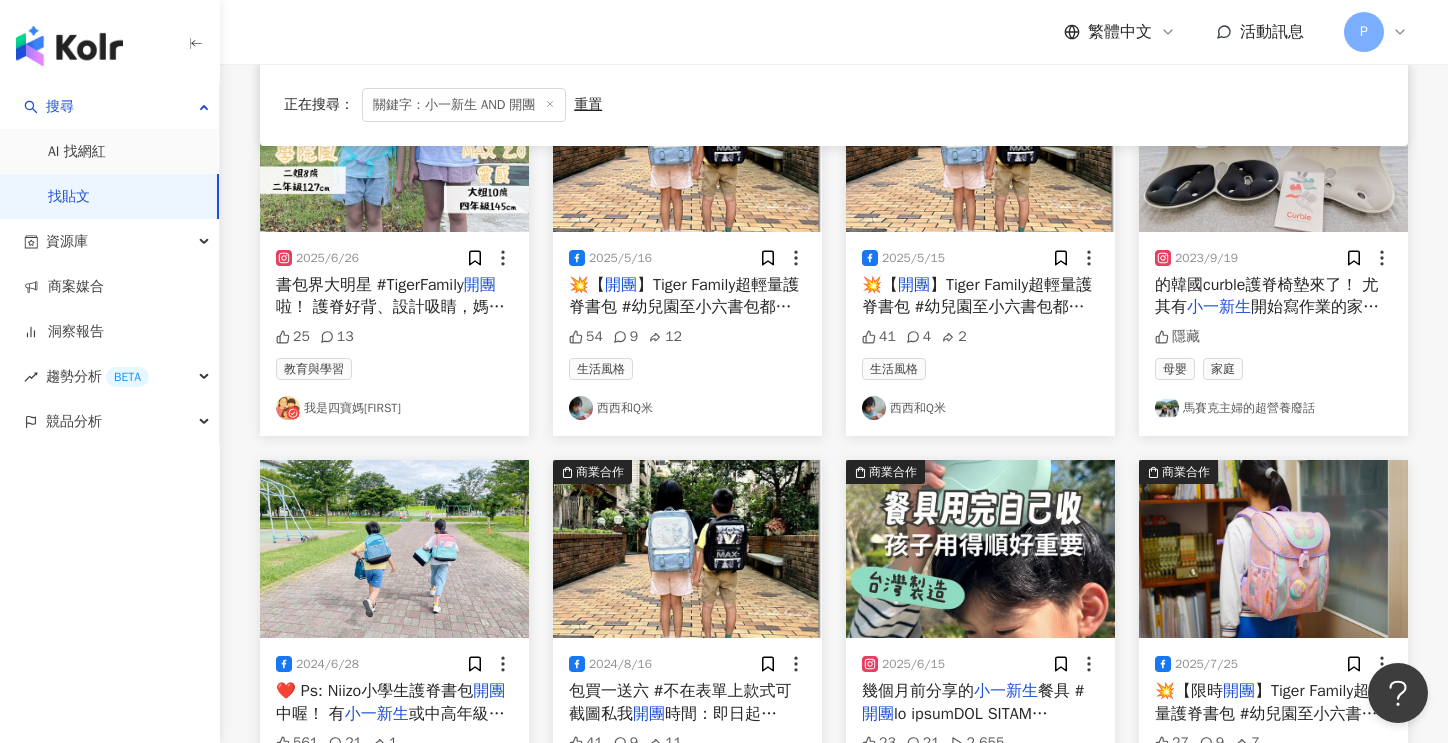 scroll, scrollTop: 477, scrollLeft: 0, axis: vertical 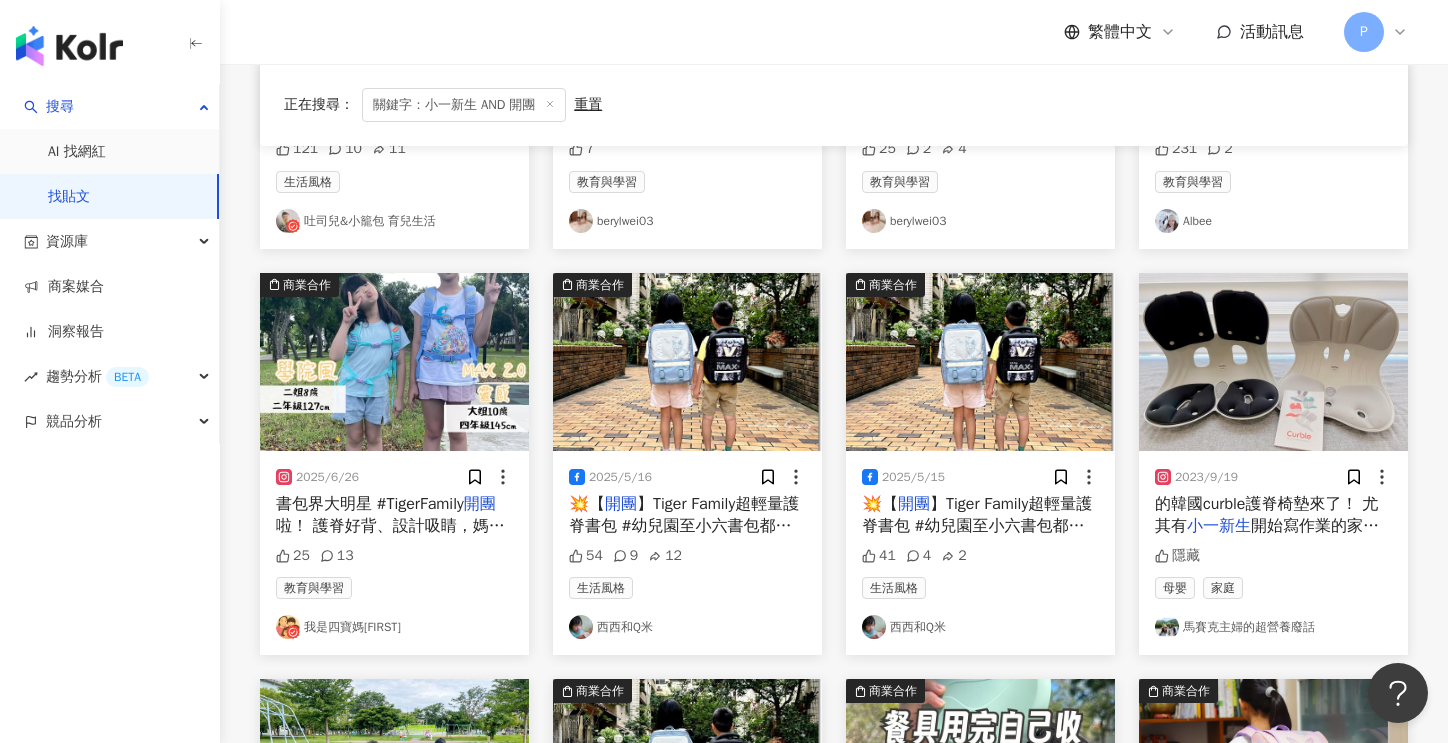 click on "馬賽克主婦的超營養廢話" at bounding box center [1273, 627] 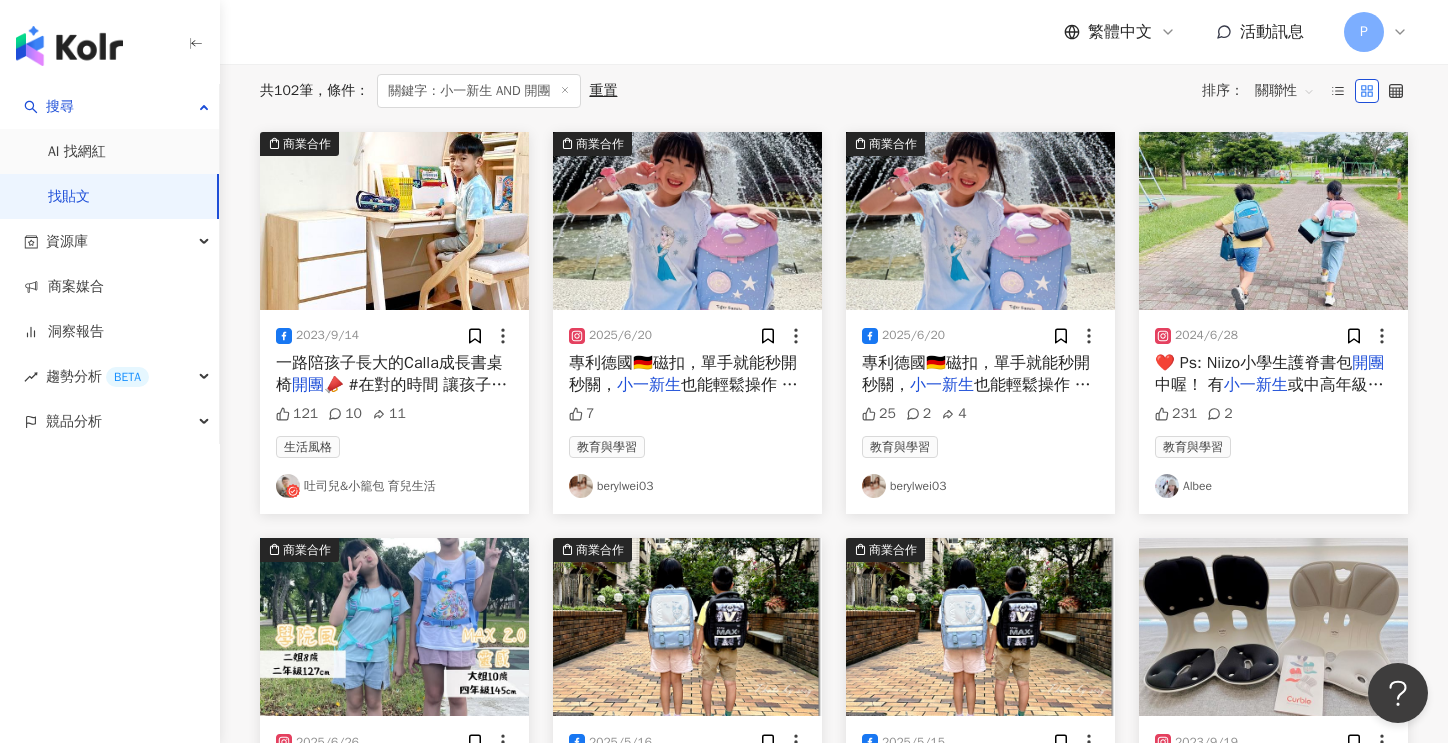 scroll, scrollTop: 177, scrollLeft: 0, axis: vertical 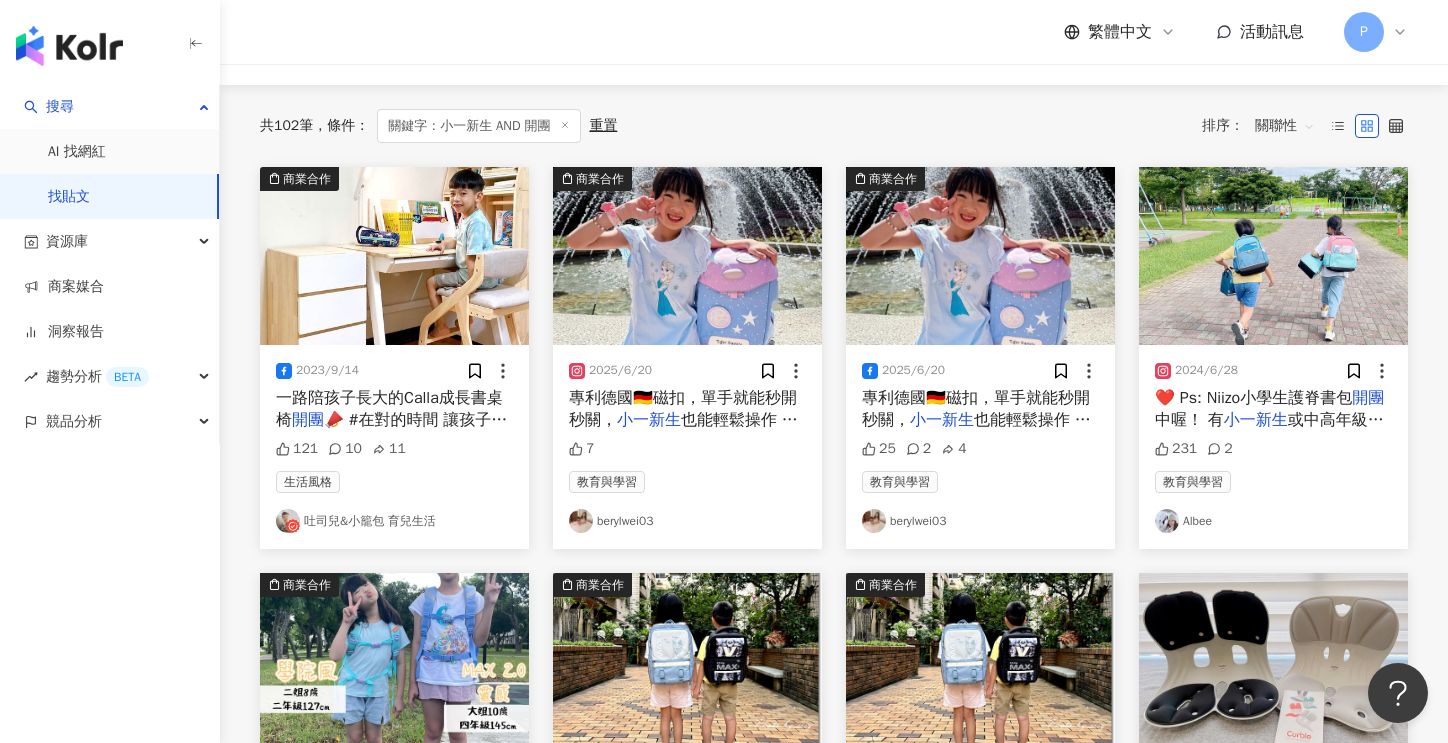 click on "Albee" at bounding box center (1273, 521) 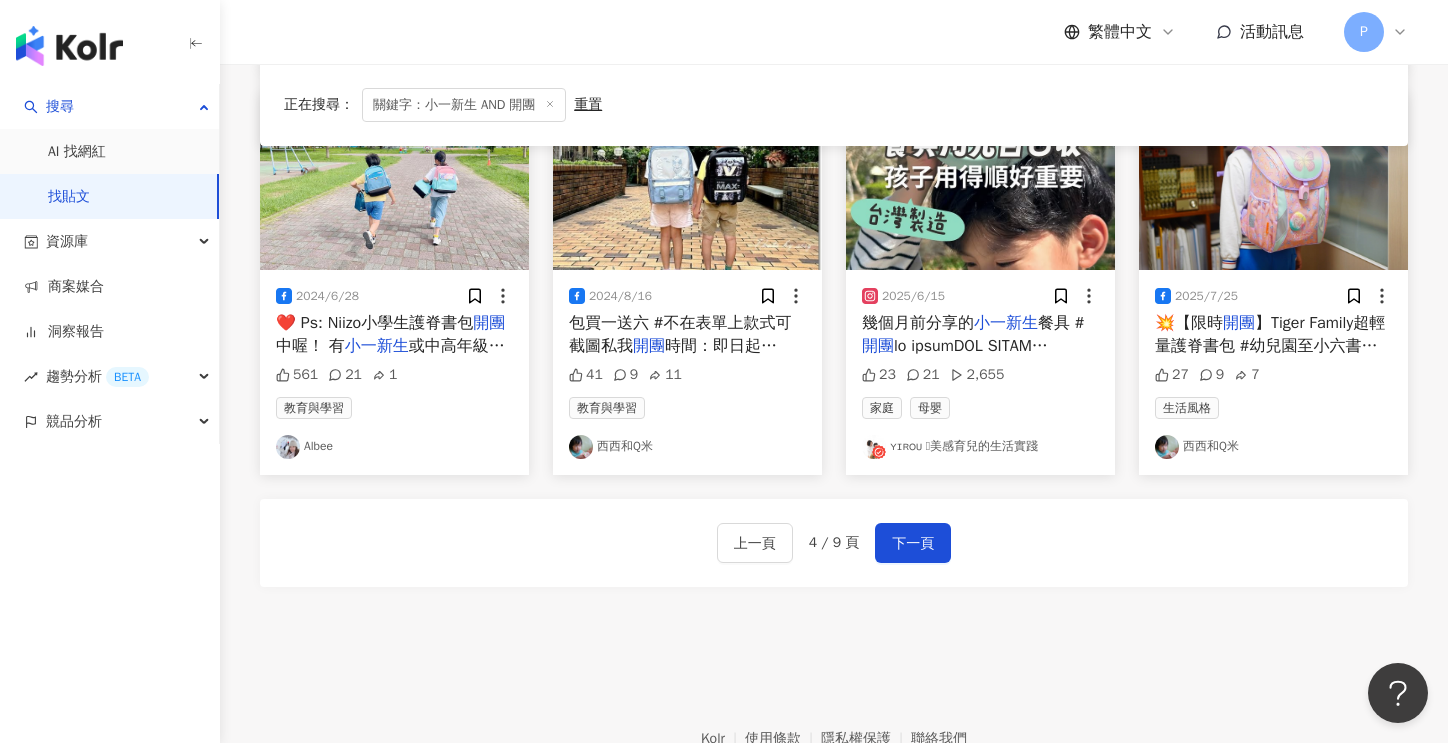 scroll, scrollTop: 1177, scrollLeft: 0, axis: vertical 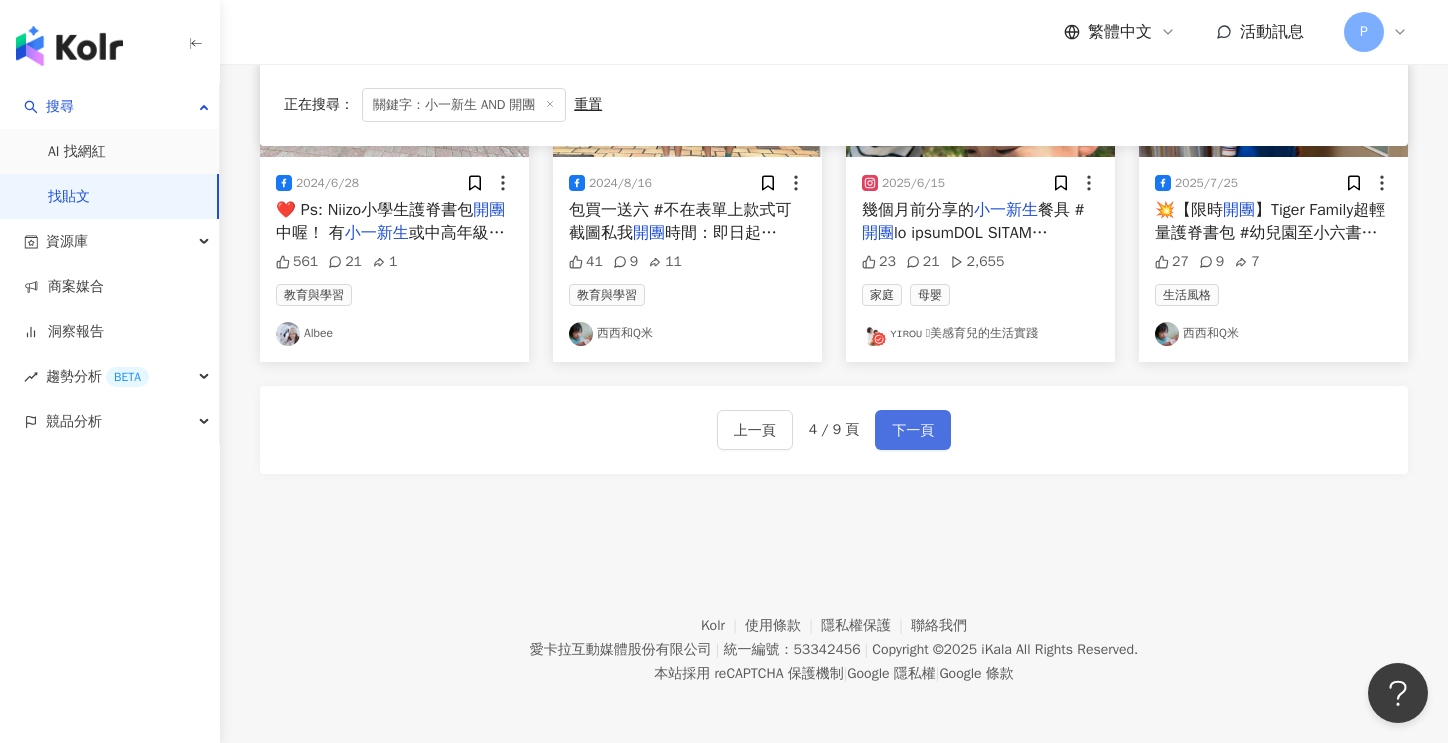 click on "下一頁" at bounding box center [913, 430] 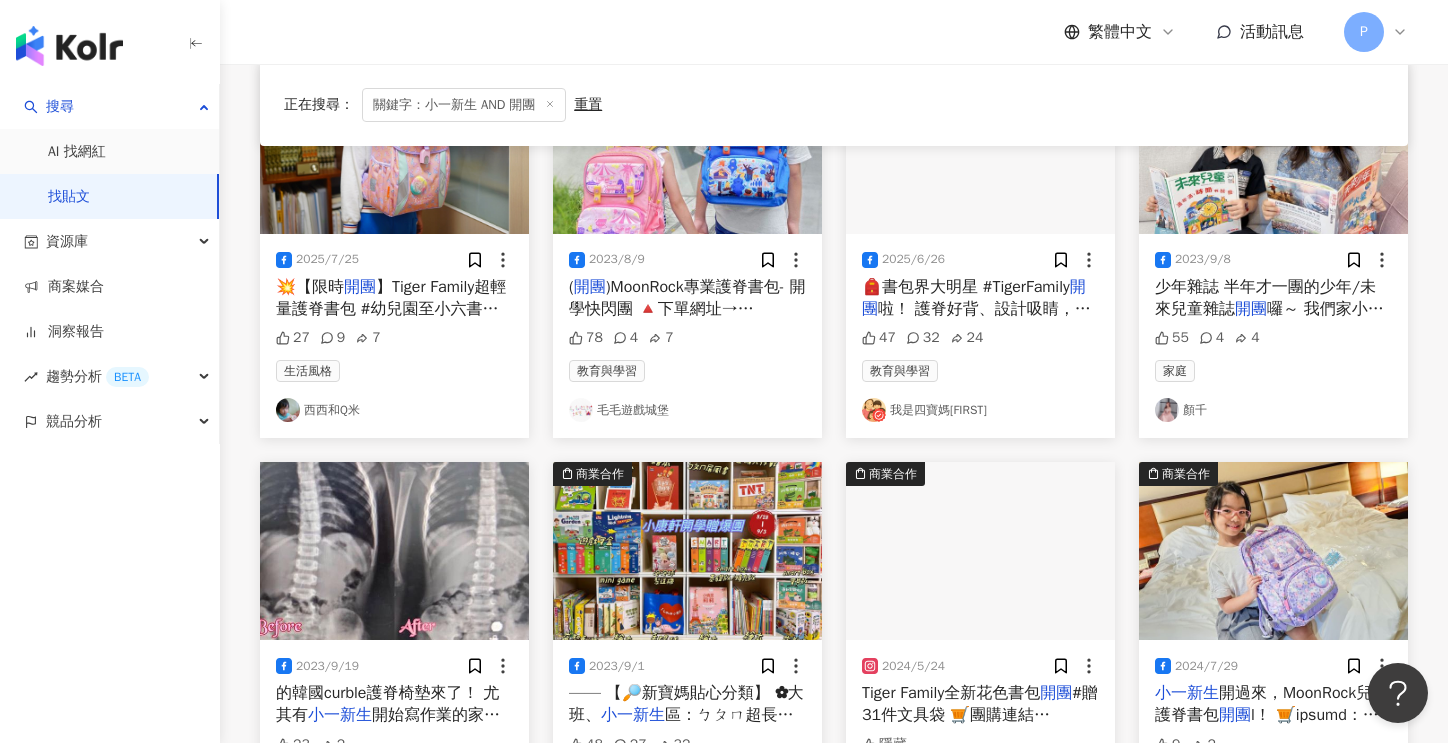 scroll, scrollTop: 500, scrollLeft: 0, axis: vertical 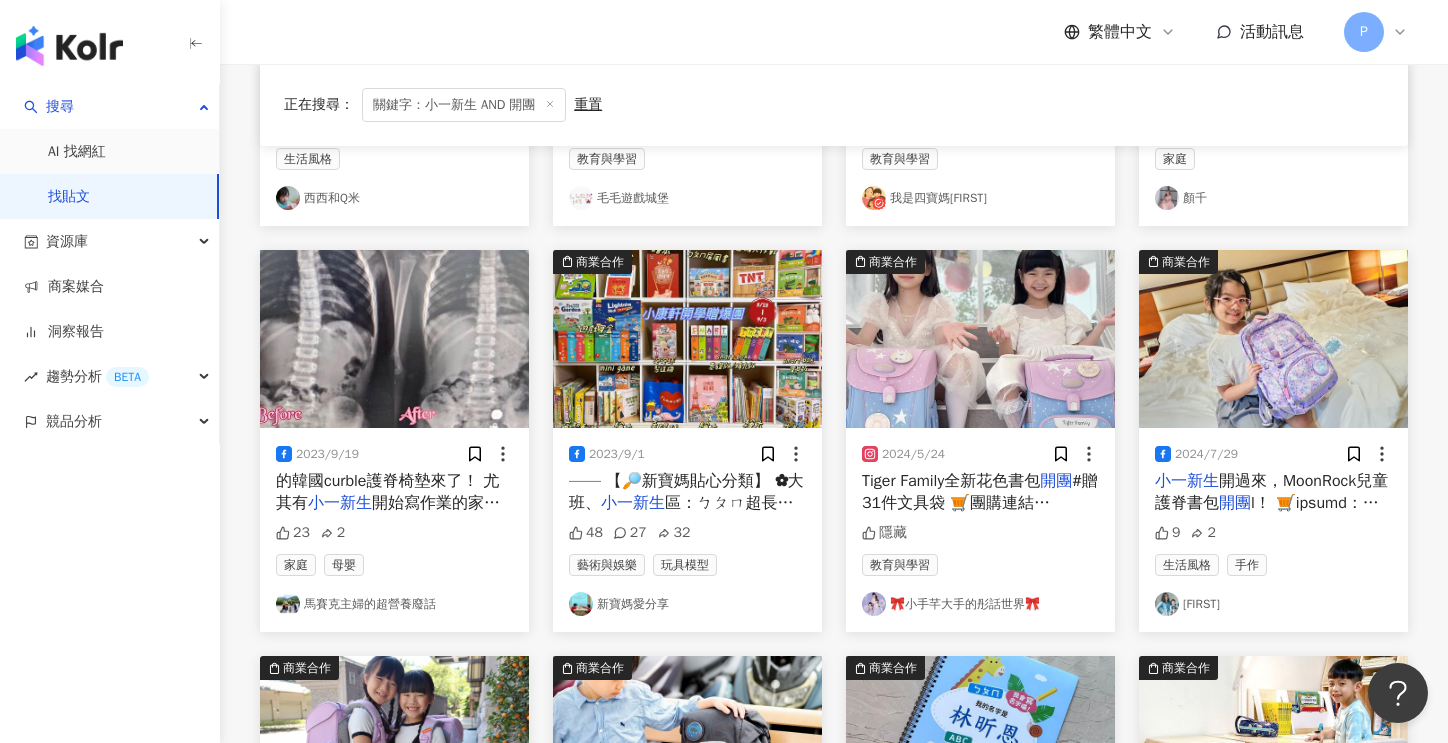 click on "辛西亞" at bounding box center [1273, 604] 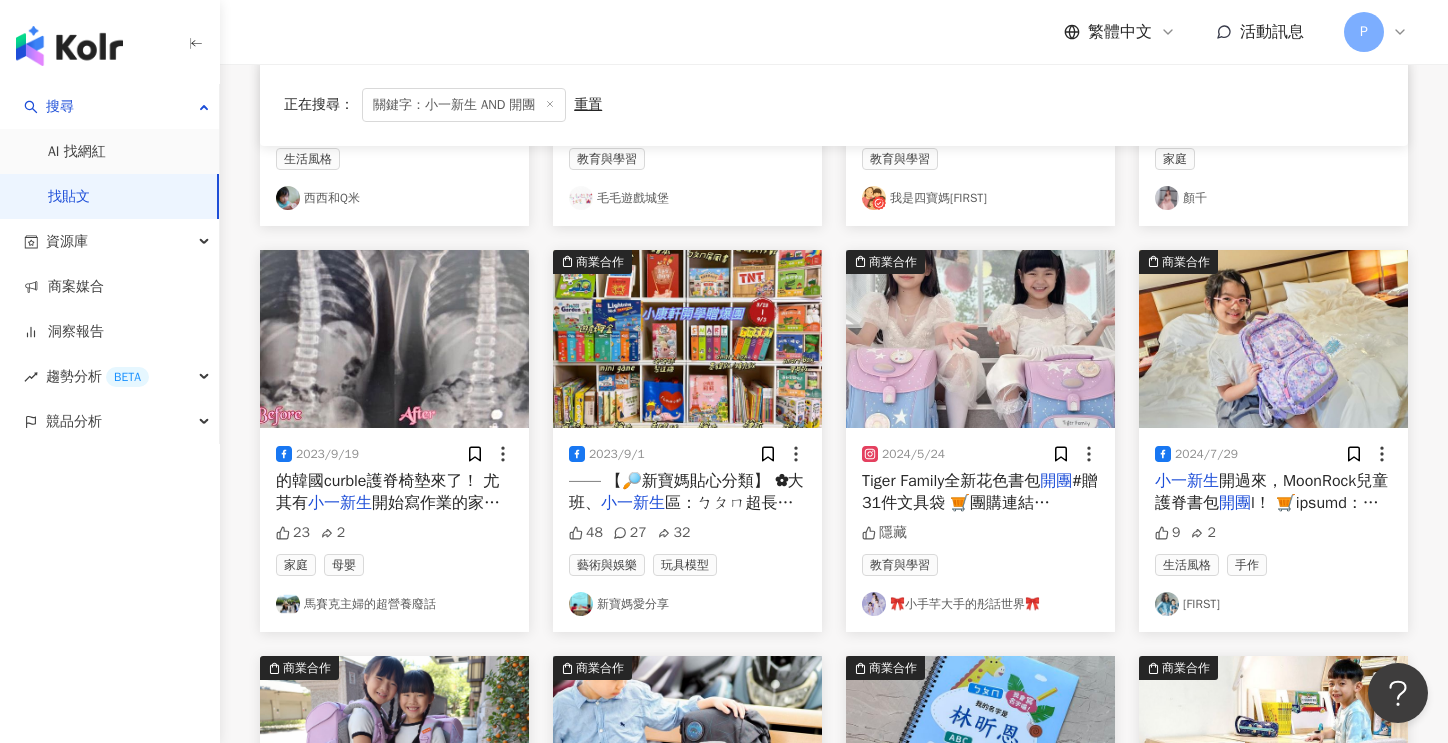 click on "🎀小手芊大手的彤話世界🎀" at bounding box center (980, 604) 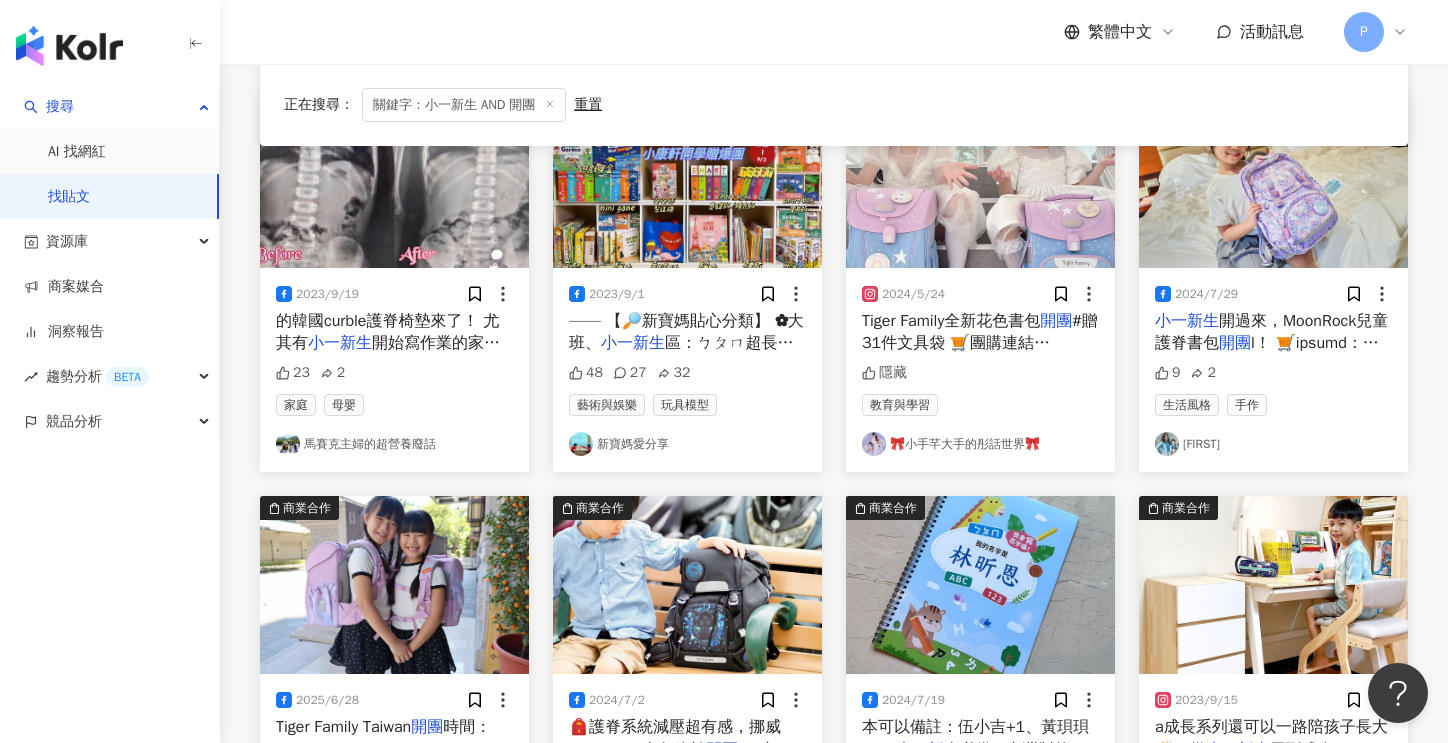 scroll, scrollTop: 900, scrollLeft: 0, axis: vertical 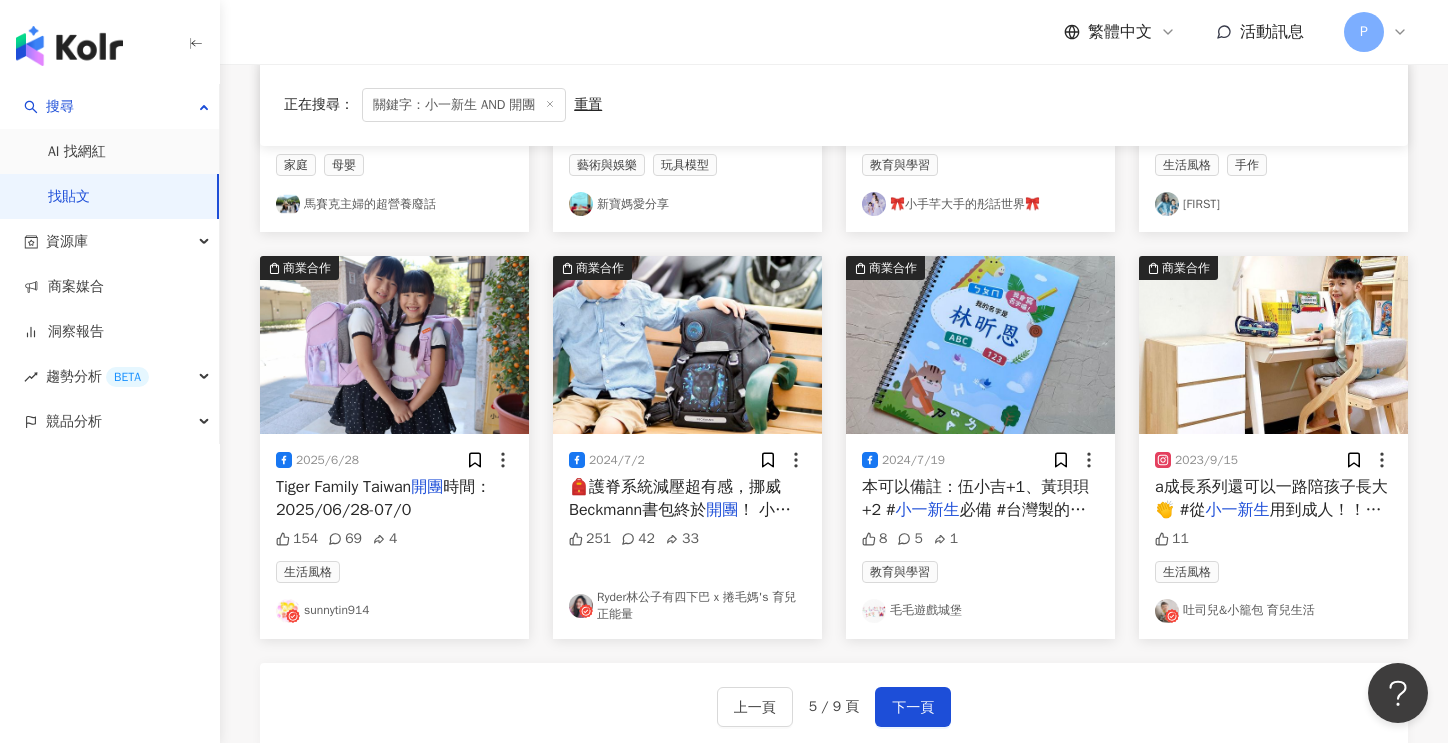 click on "Ryder林公子有四下巴 x 捲毛媽's 育兒正能量" at bounding box center [687, 606] 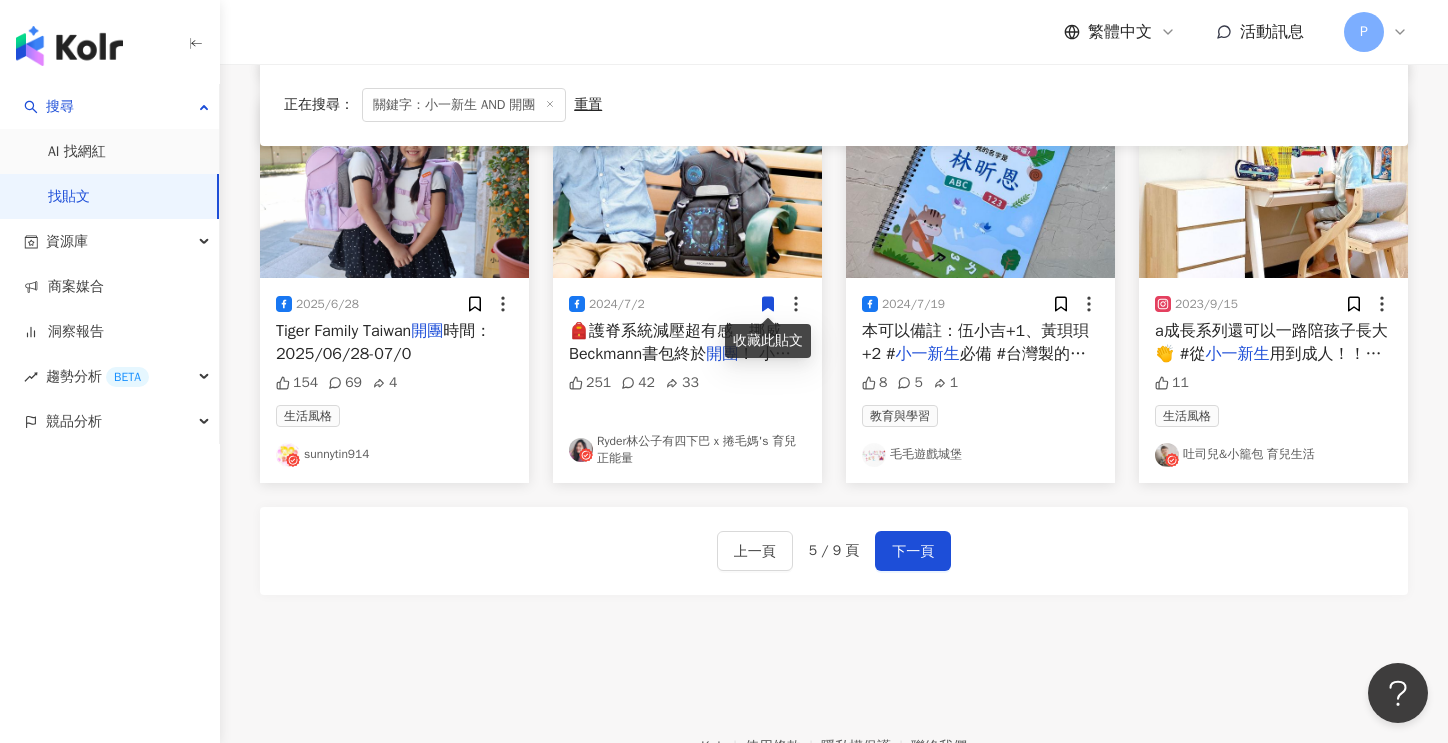 scroll, scrollTop: 1000, scrollLeft: 0, axis: vertical 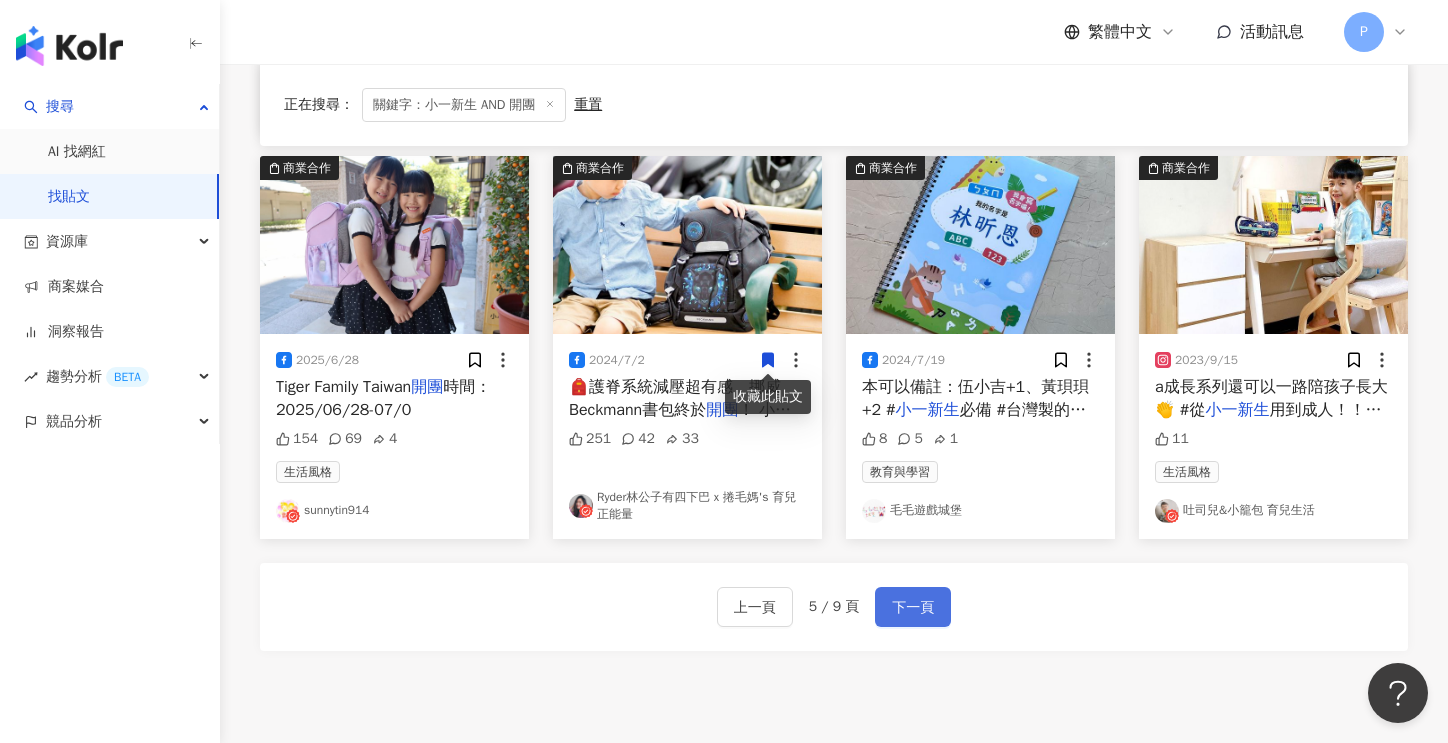 click on "下一頁" at bounding box center [913, 608] 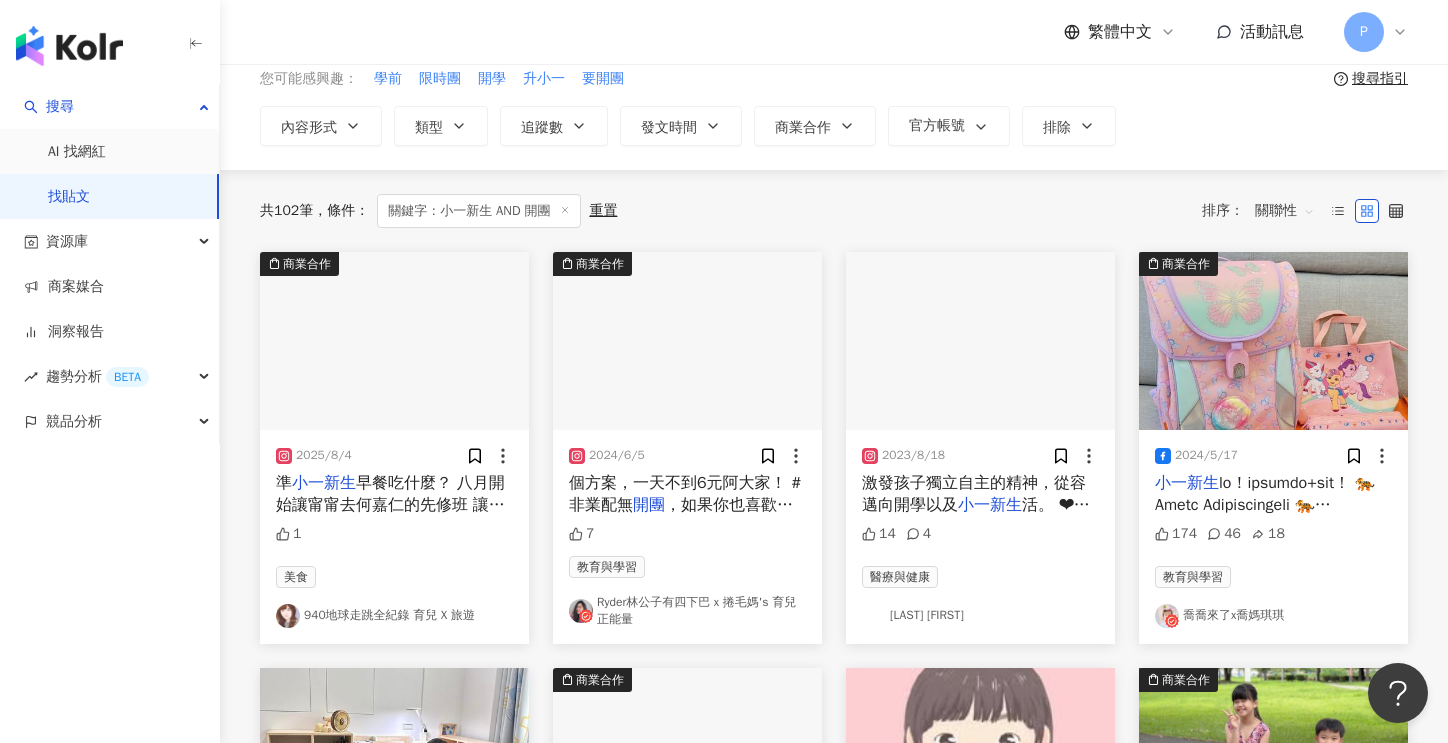scroll, scrollTop: 200, scrollLeft: 0, axis: vertical 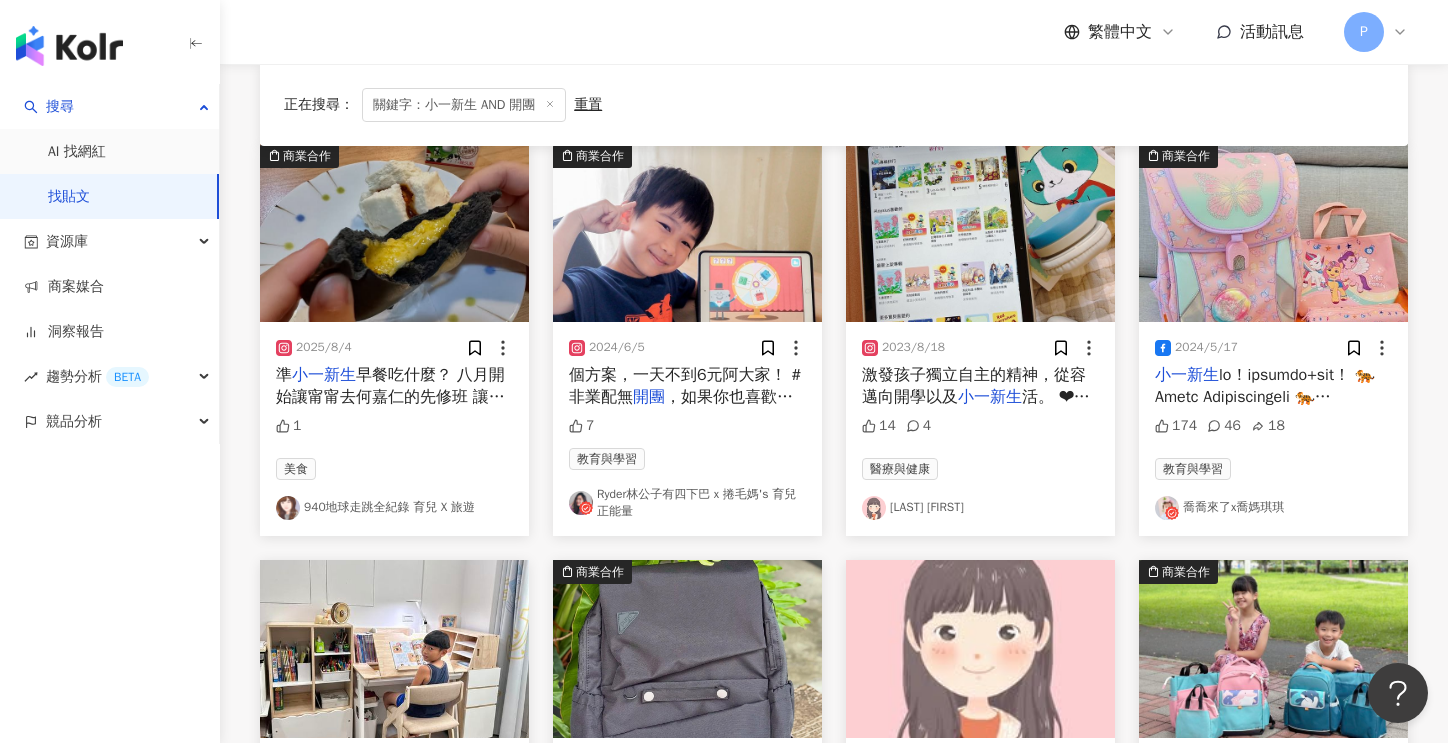 click on "940地球走跳全紀錄 育兒 X 旅遊" at bounding box center [394, 508] 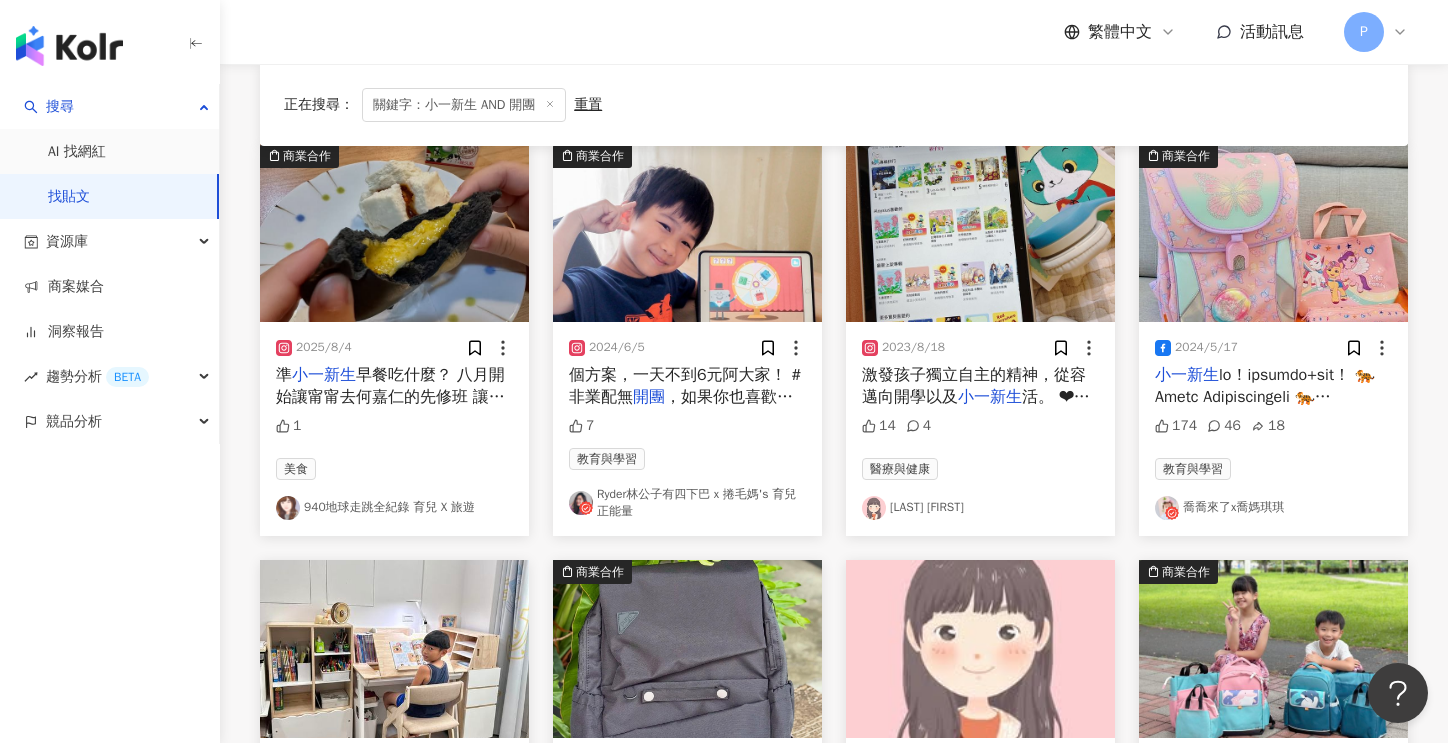 click on "阿秤當媽了 Kind of Life" at bounding box center [980, 508] 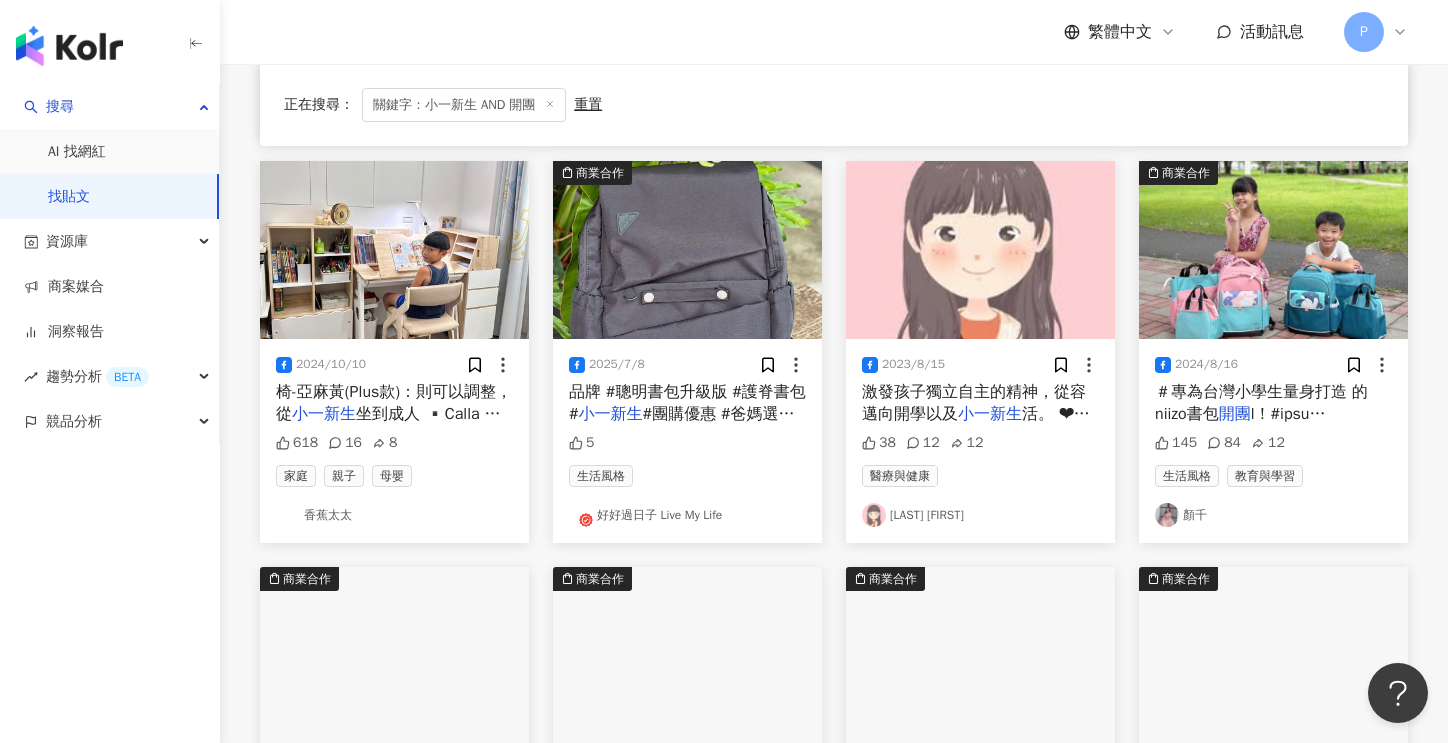 scroll, scrollTop: 600, scrollLeft: 0, axis: vertical 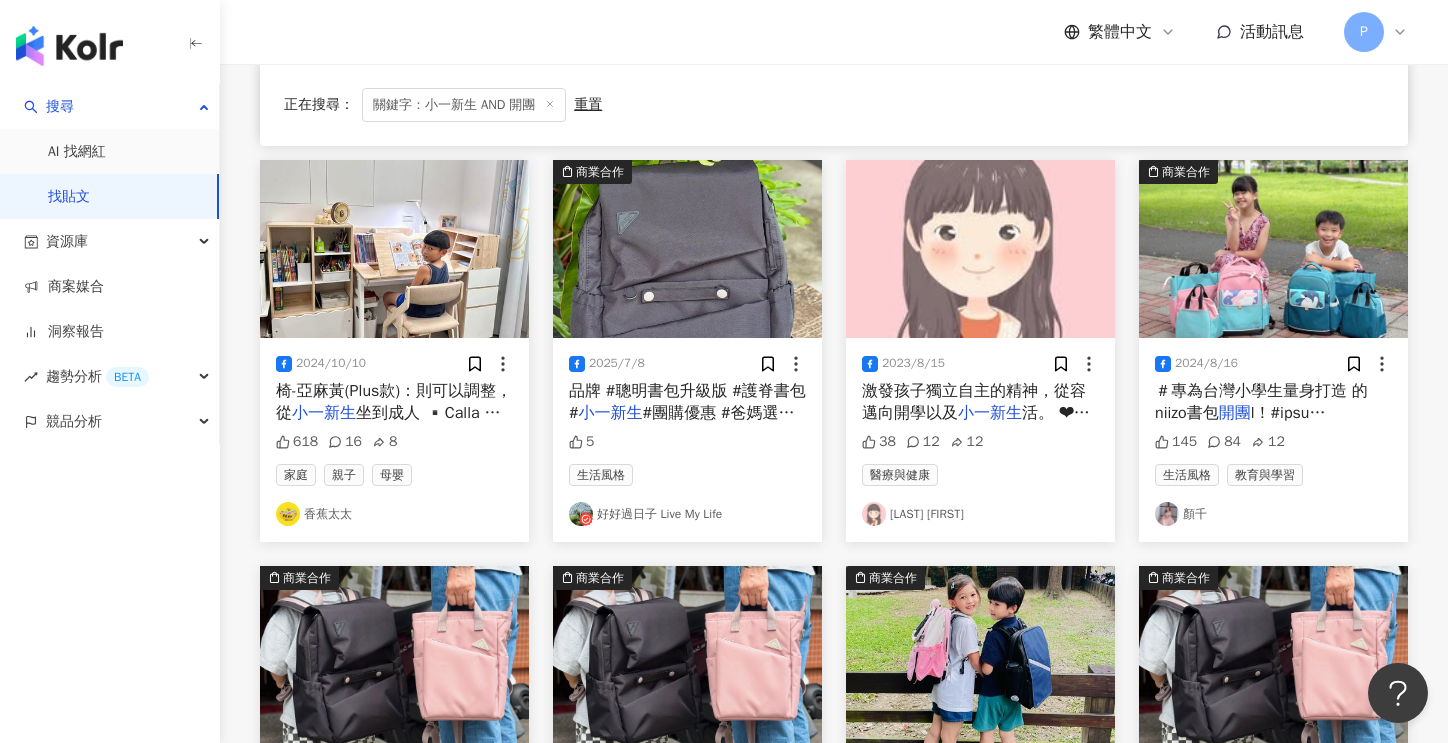 click on "好好過日子 Live My Life" at bounding box center [687, 514] 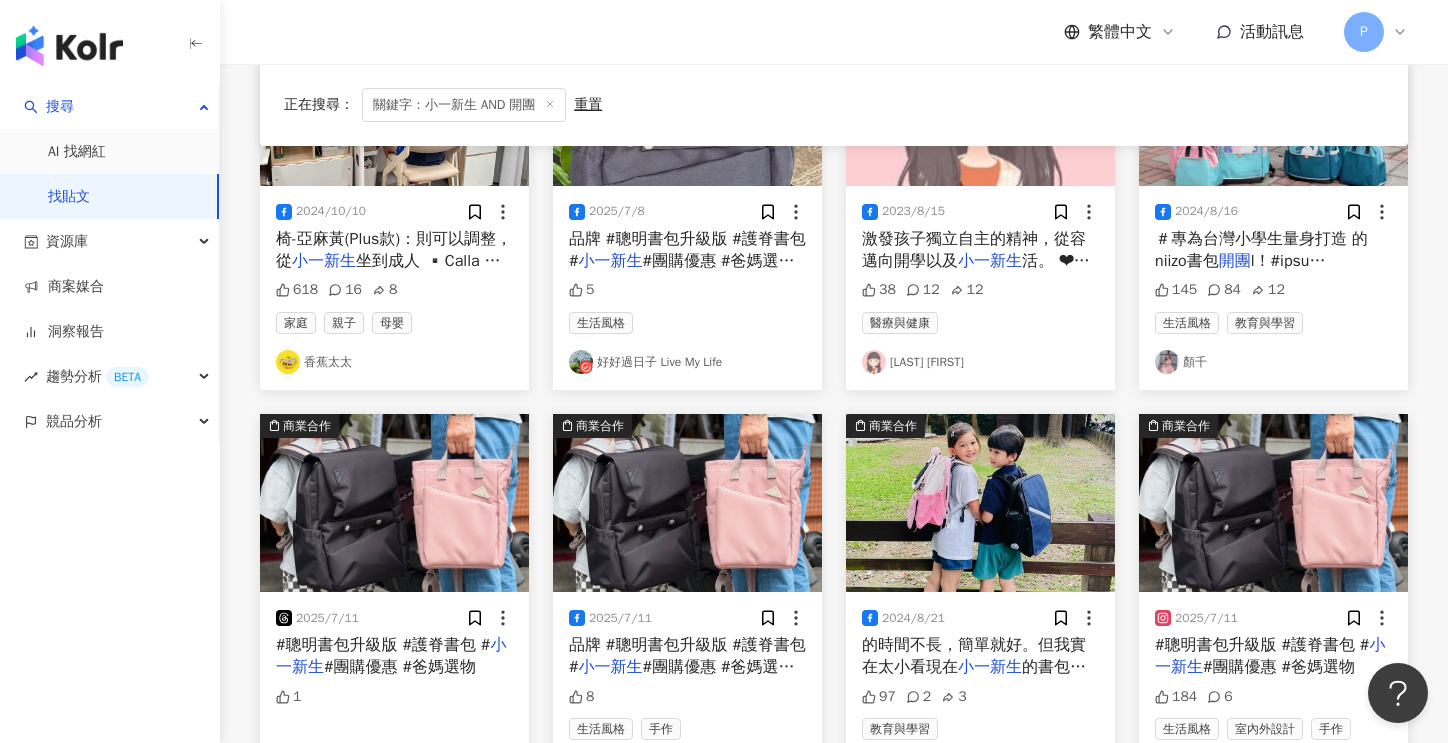 scroll, scrollTop: 1000, scrollLeft: 0, axis: vertical 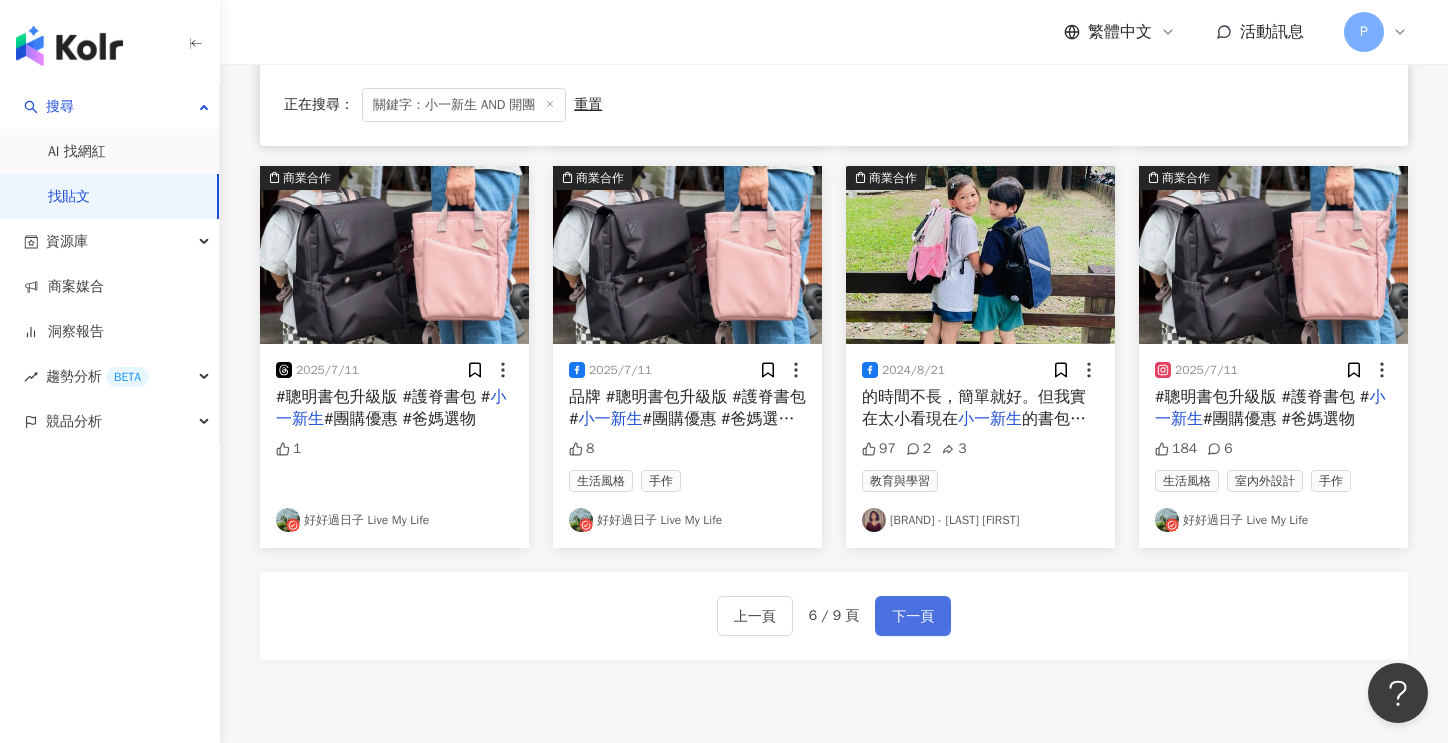 click on "下一頁" at bounding box center [913, 617] 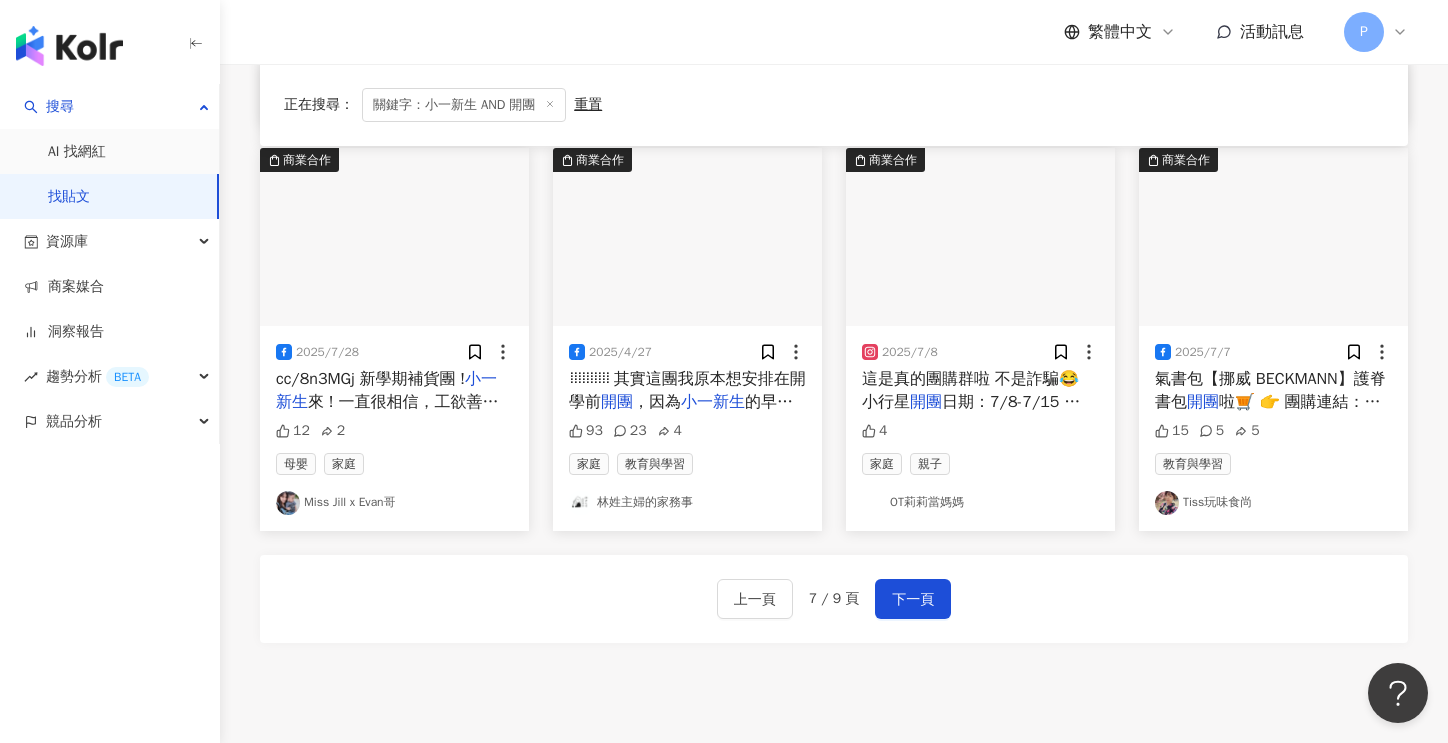 scroll, scrollTop: 990, scrollLeft: 0, axis: vertical 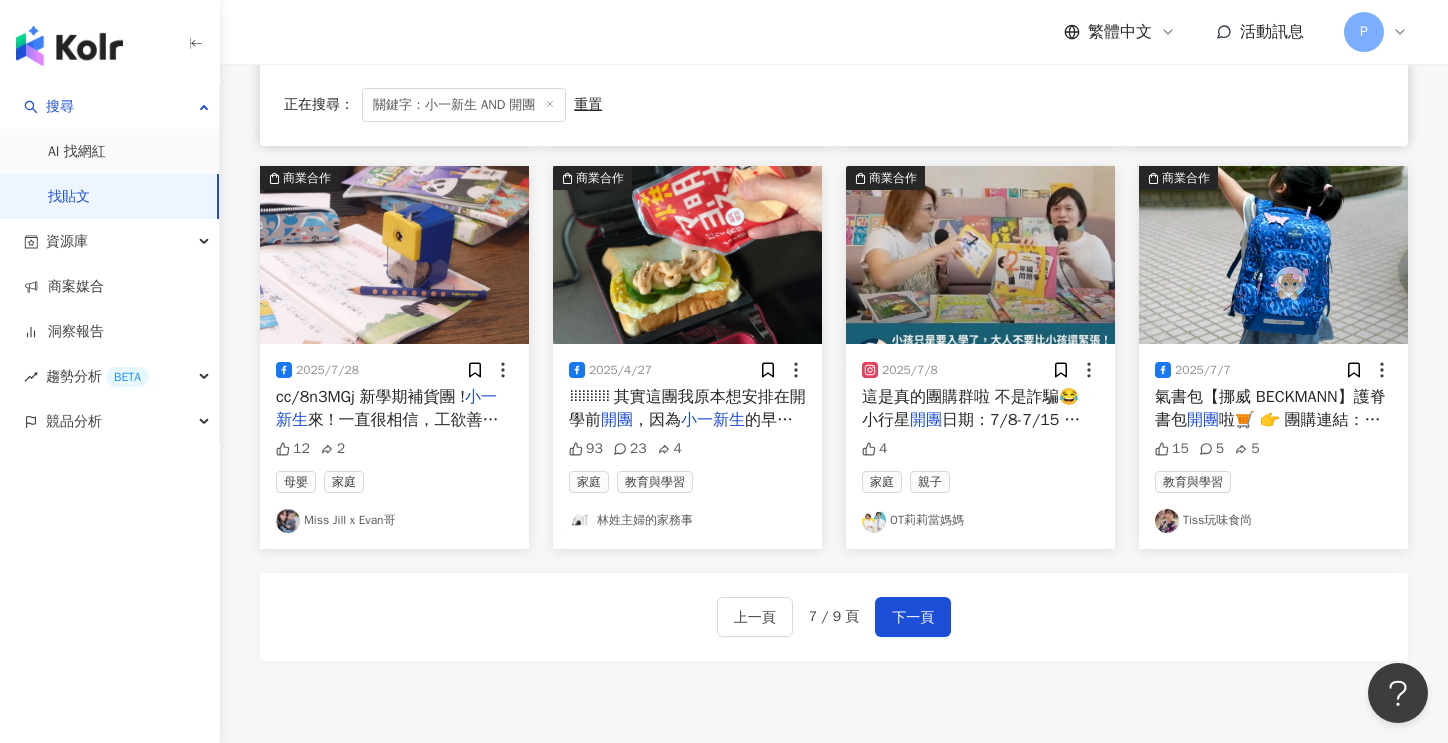 click on "林姓主婦的家務事" at bounding box center (687, 521) 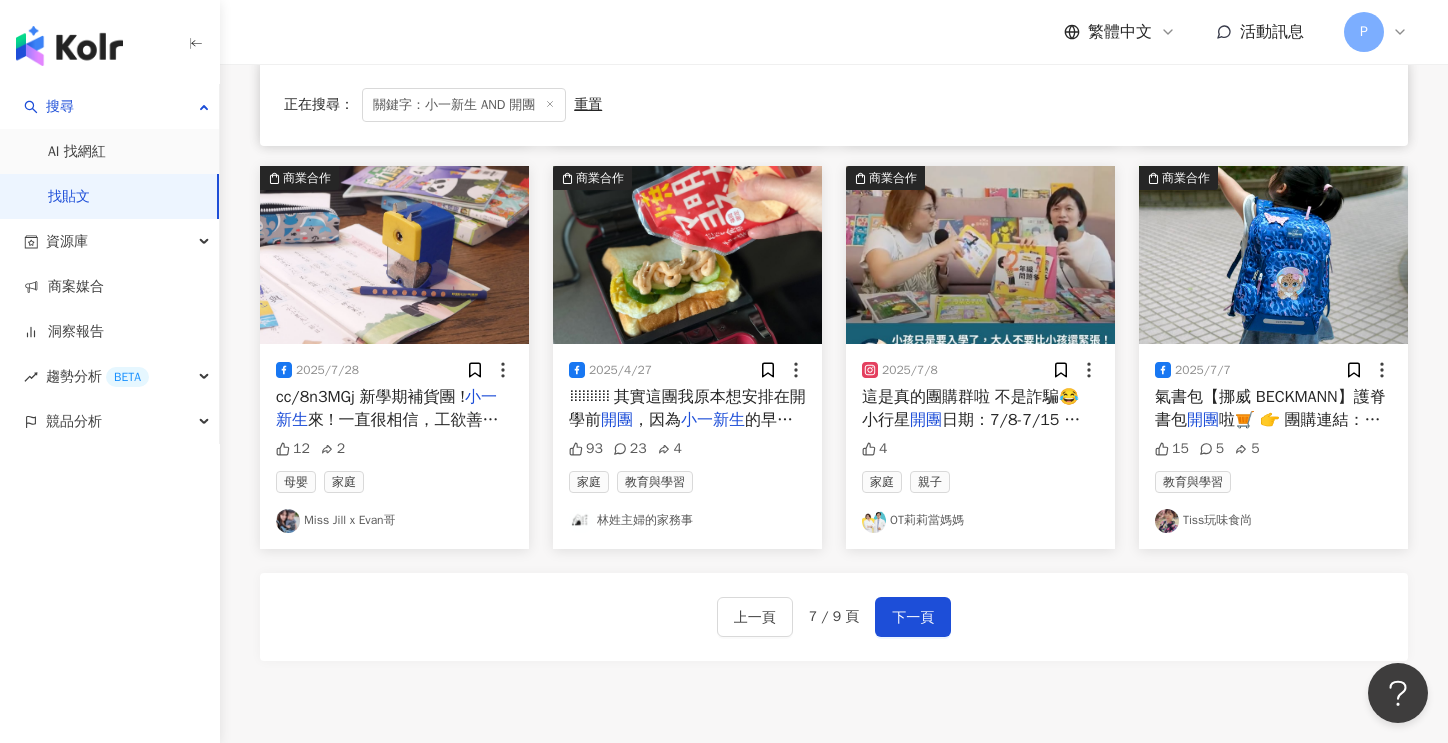 click on "OT莉莉當媽媽" at bounding box center [980, 521] 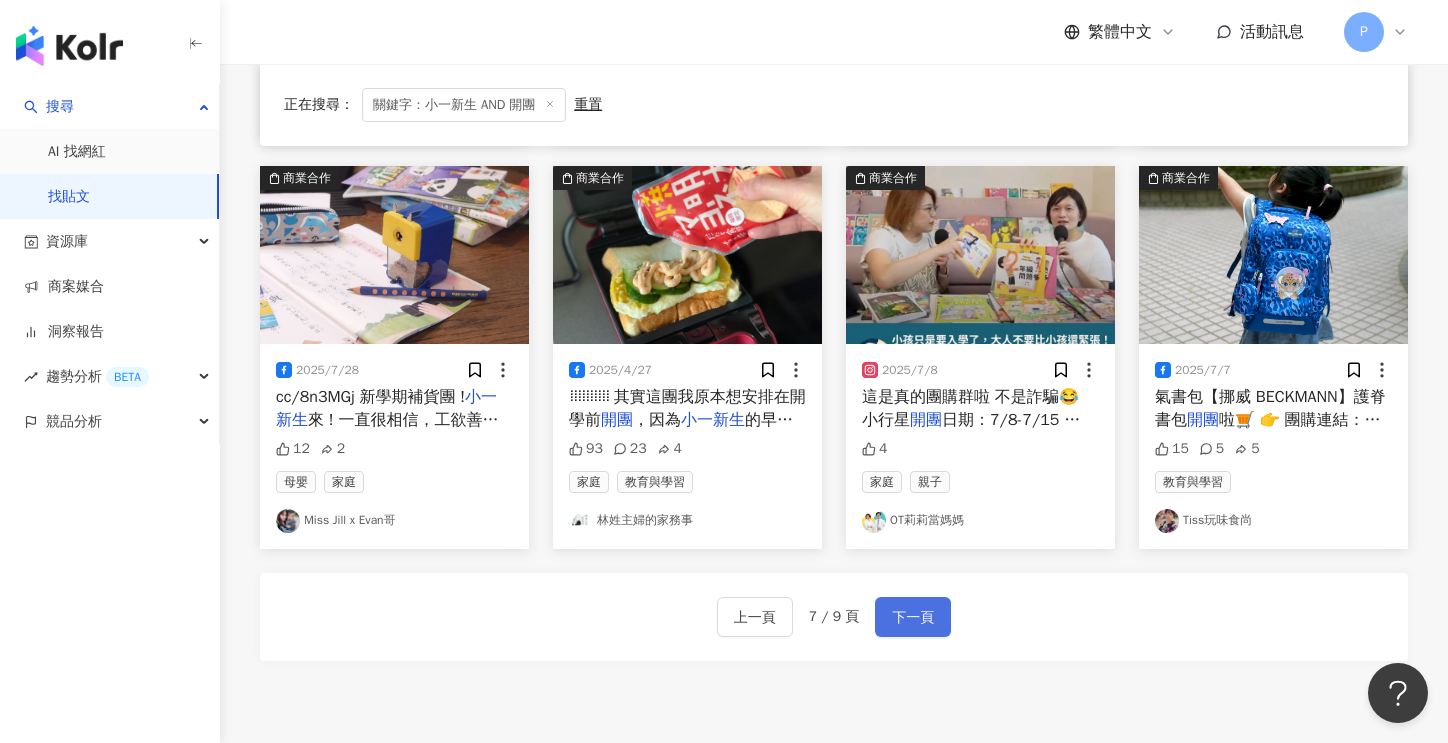 click on "下一頁" at bounding box center (913, 618) 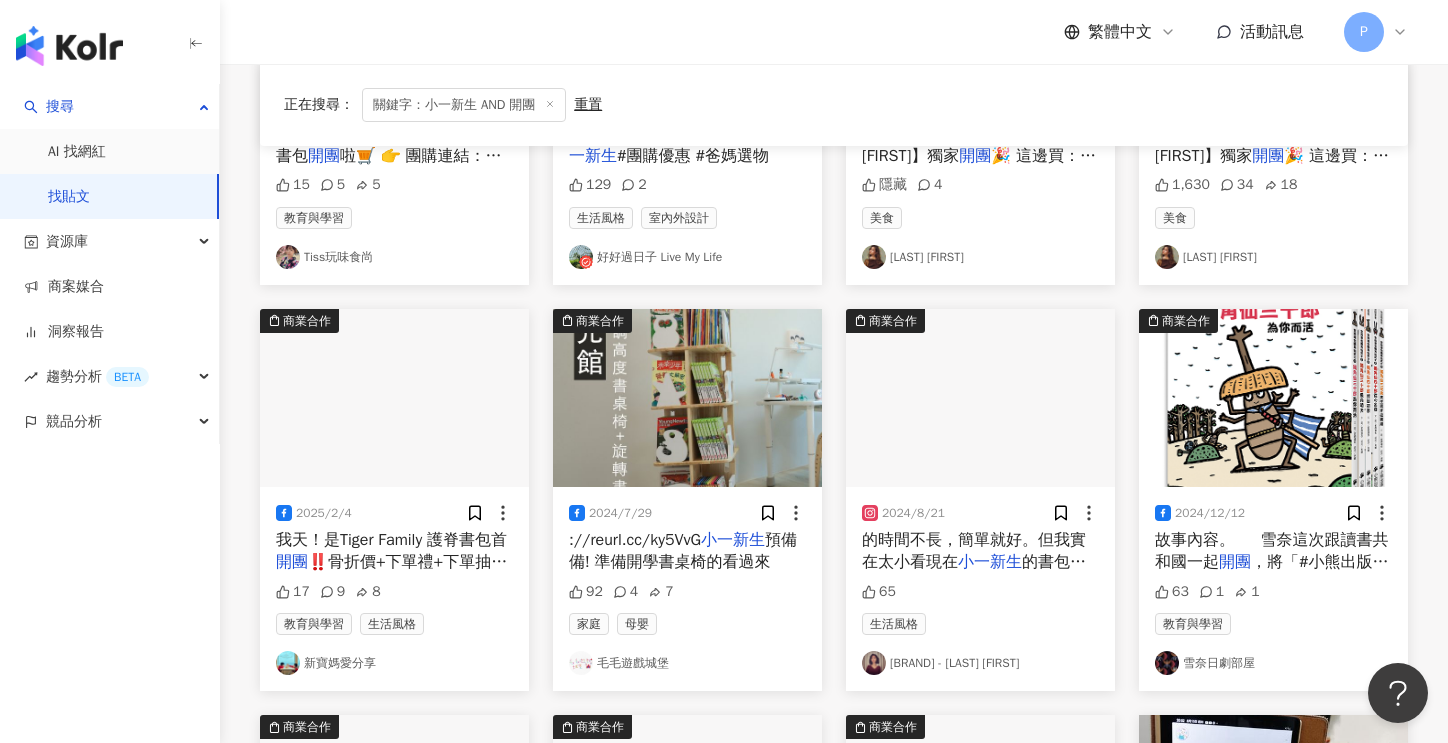 scroll, scrollTop: 490, scrollLeft: 0, axis: vertical 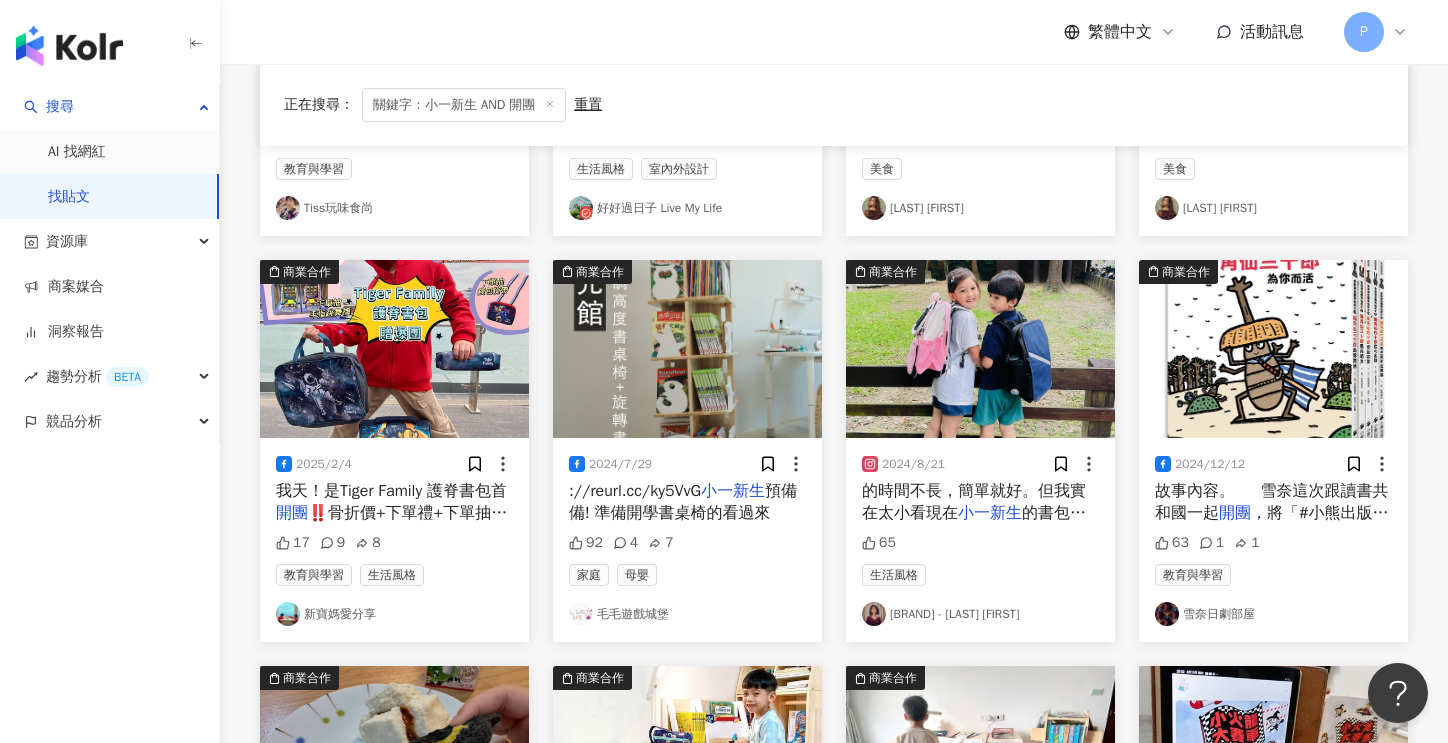 click on "百吻巴黎Kiss.Paris-楊雅晴" at bounding box center [980, 614] 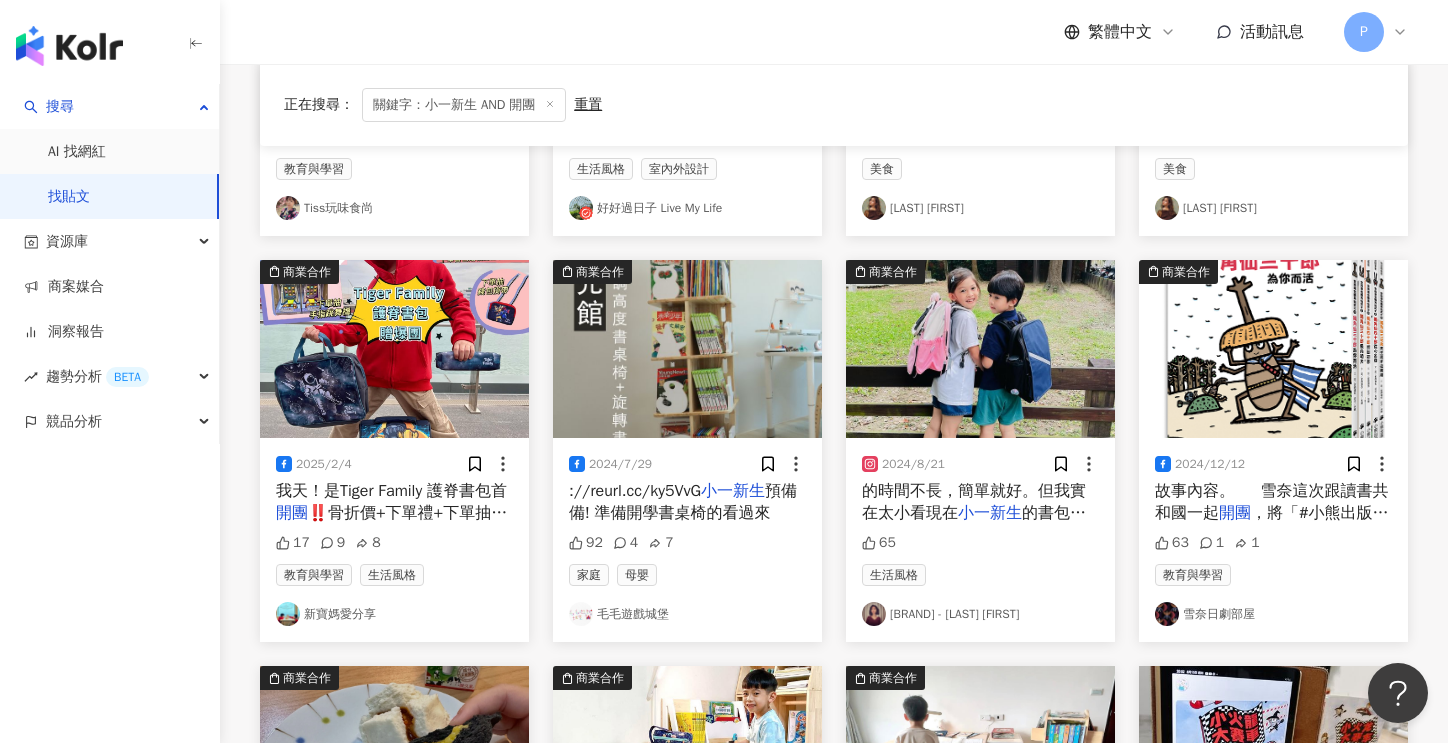 click on "毛毛遊戲城堡" at bounding box center (687, 614) 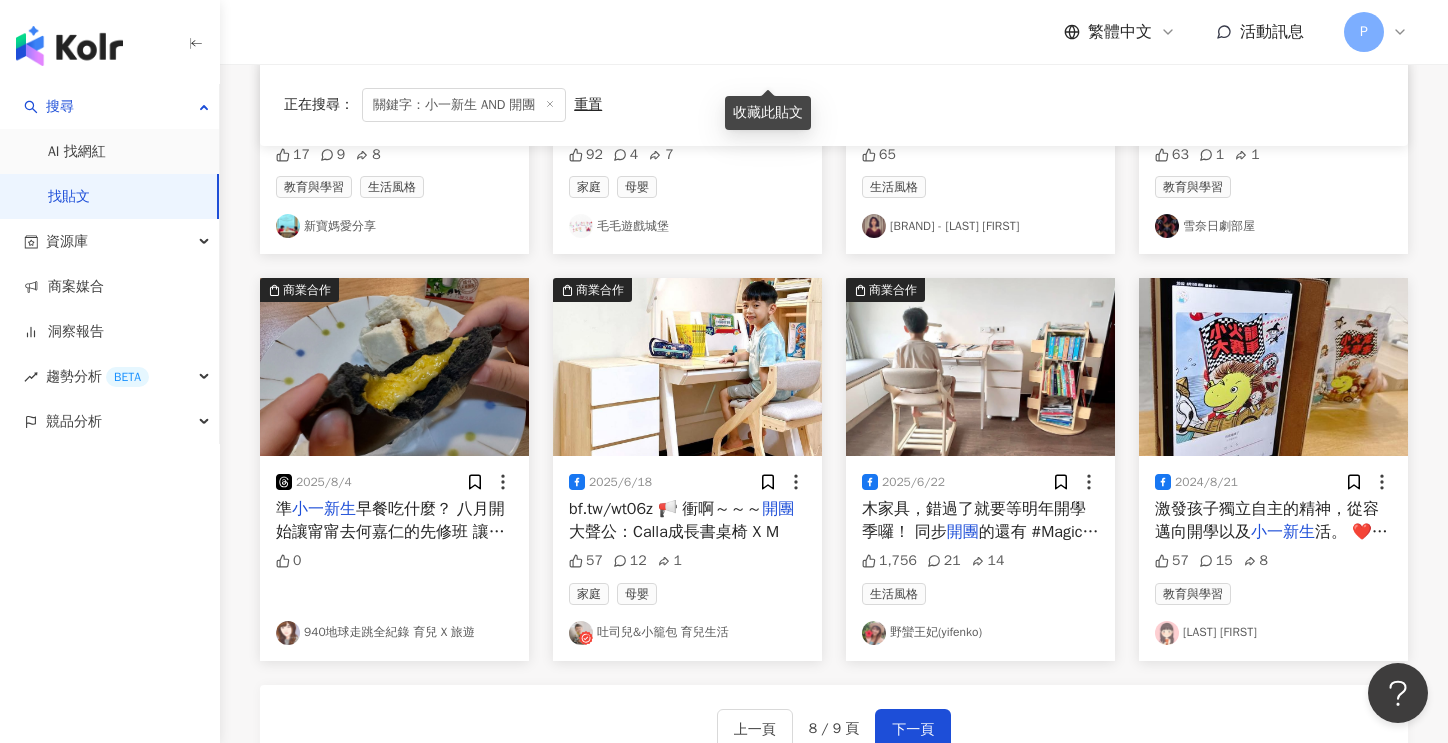 scroll, scrollTop: 890, scrollLeft: 0, axis: vertical 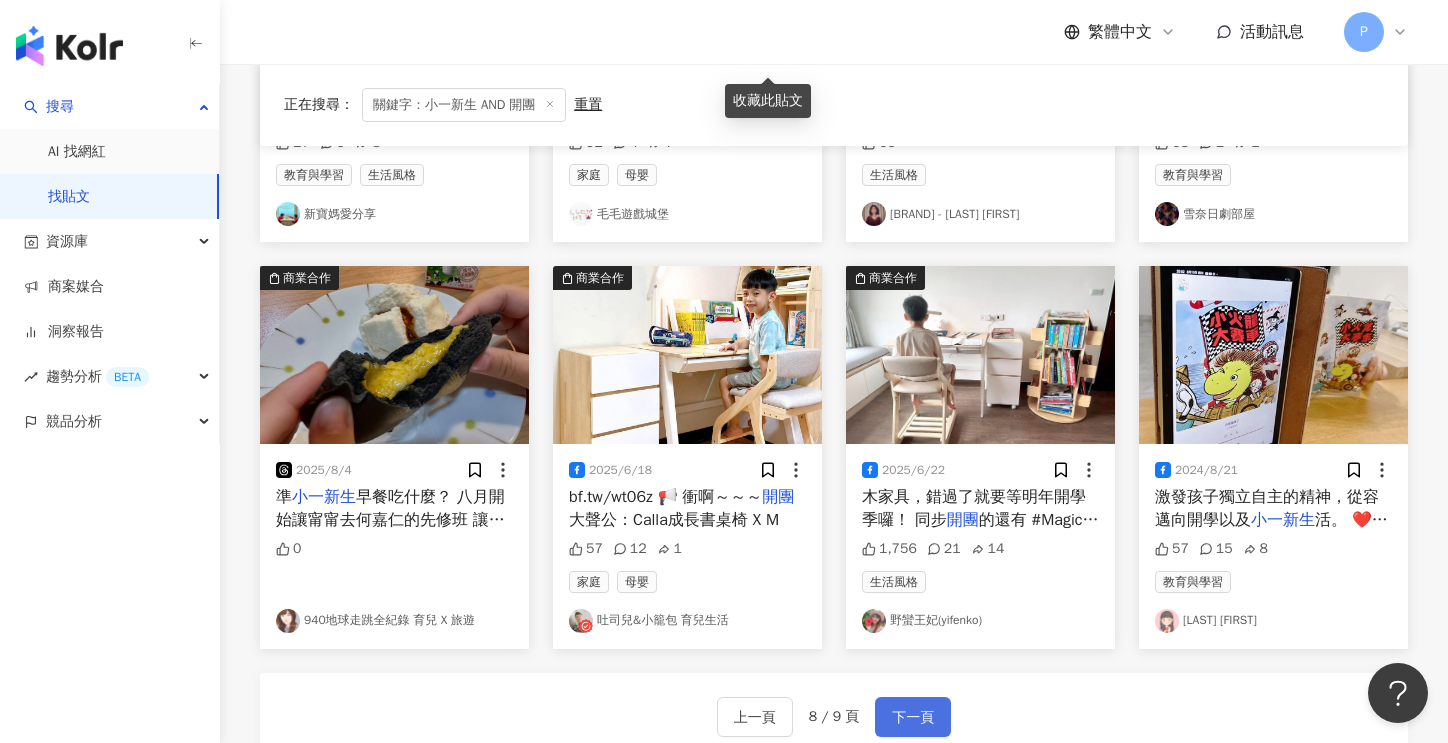 click on "下一頁" at bounding box center (913, 718) 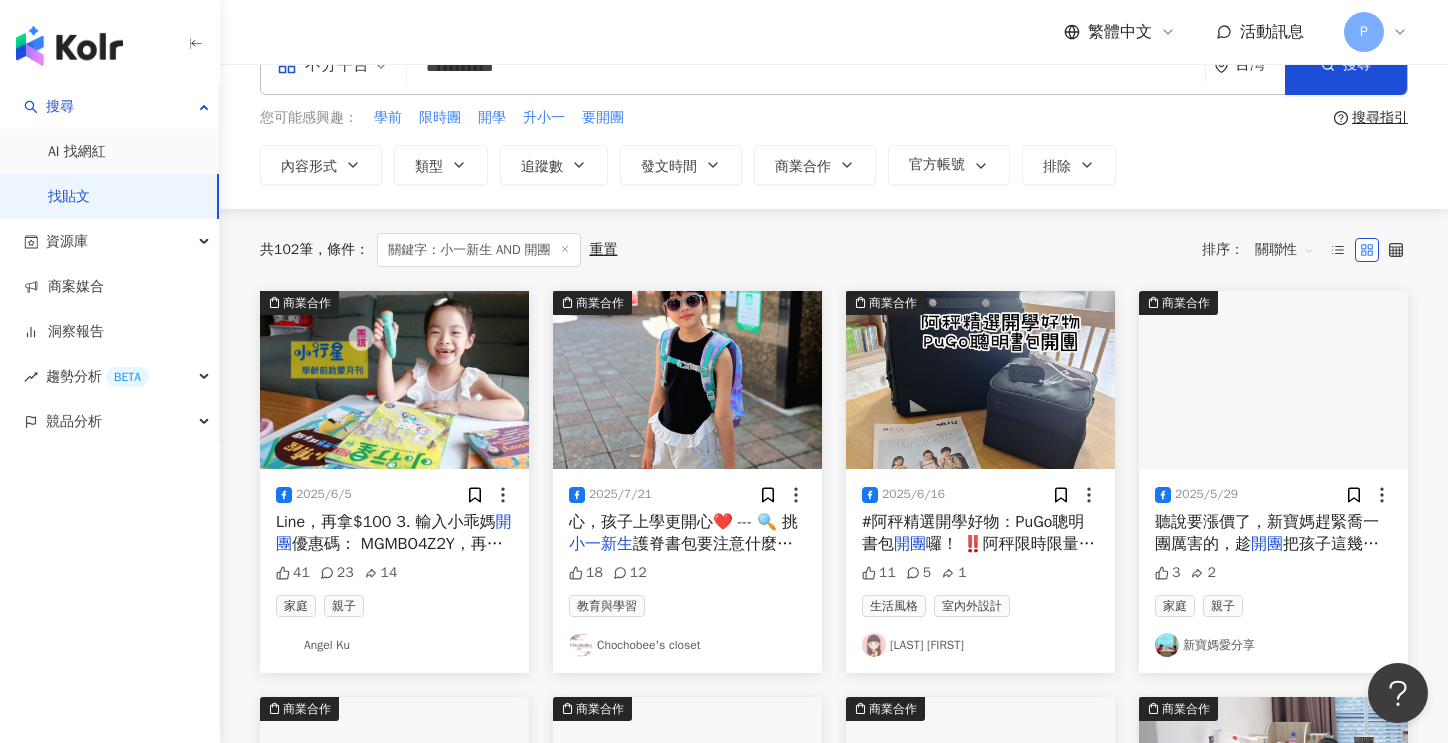 scroll, scrollTop: 100, scrollLeft: 0, axis: vertical 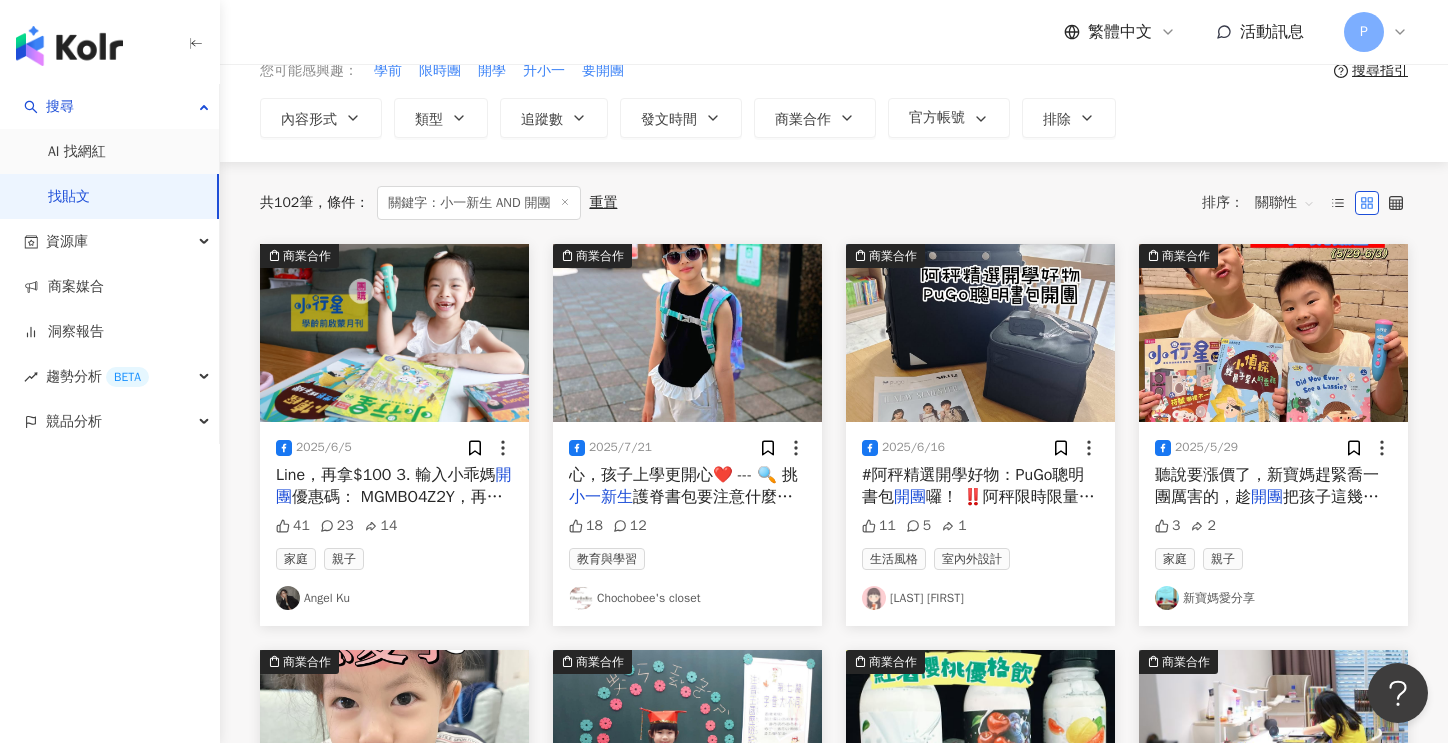 click on "Angel Ku" at bounding box center [394, 598] 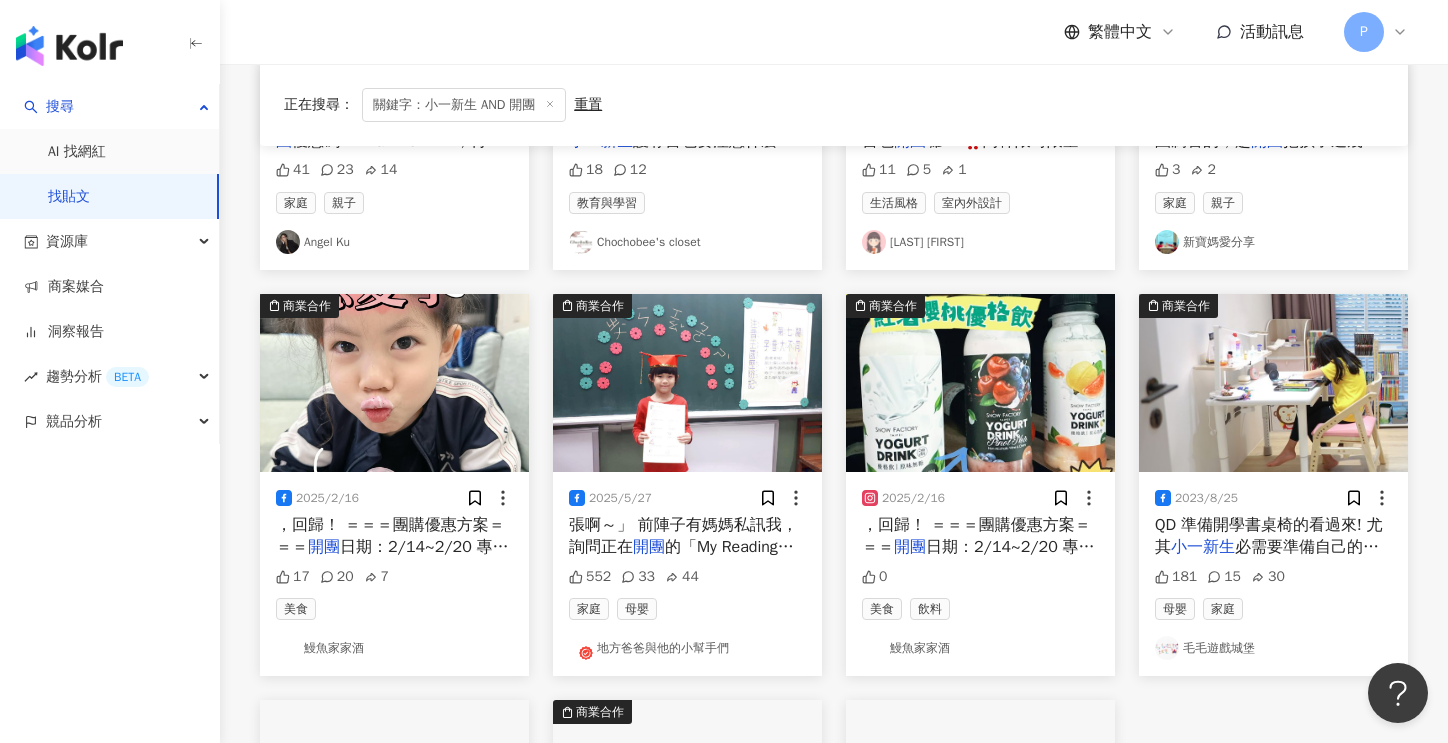 scroll, scrollTop: 500, scrollLeft: 0, axis: vertical 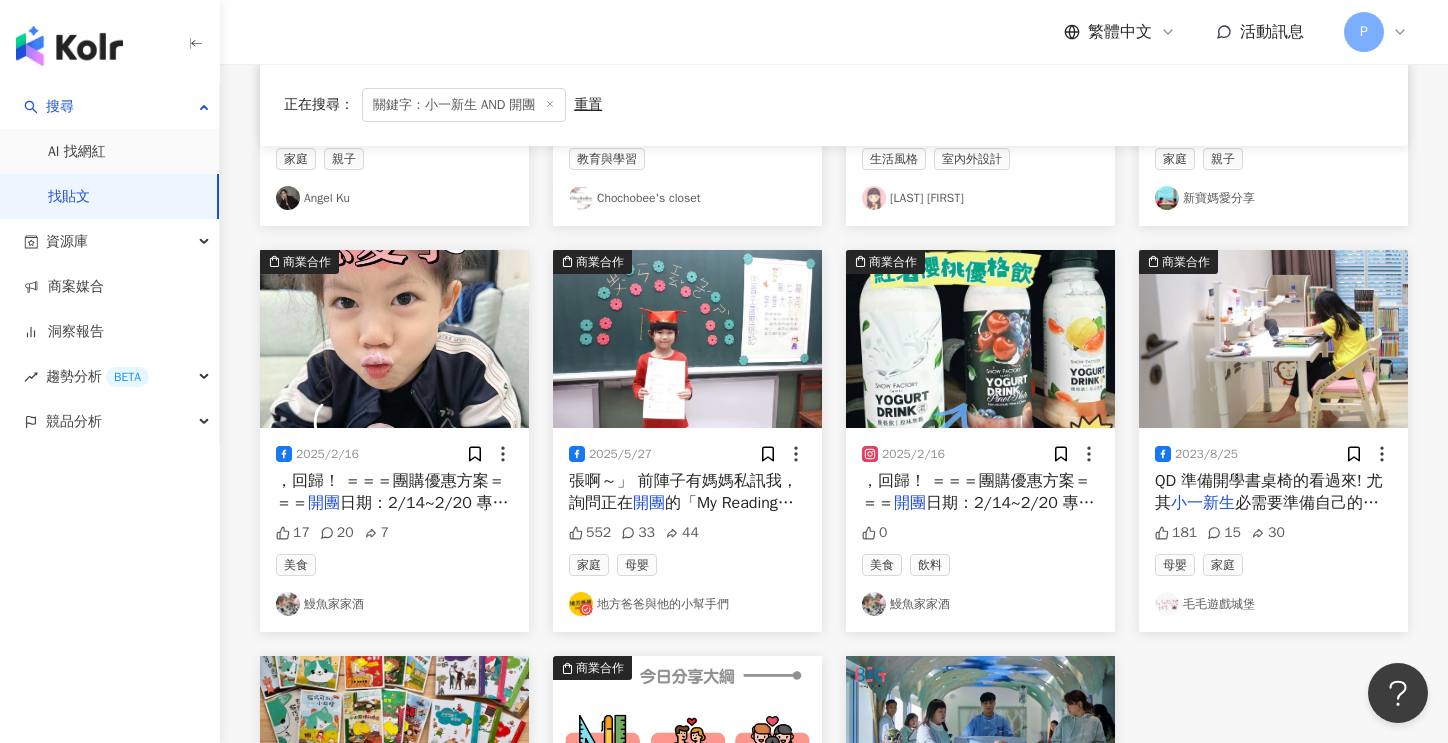 click on "地方爸爸與他的小幫手們" at bounding box center (687, 604) 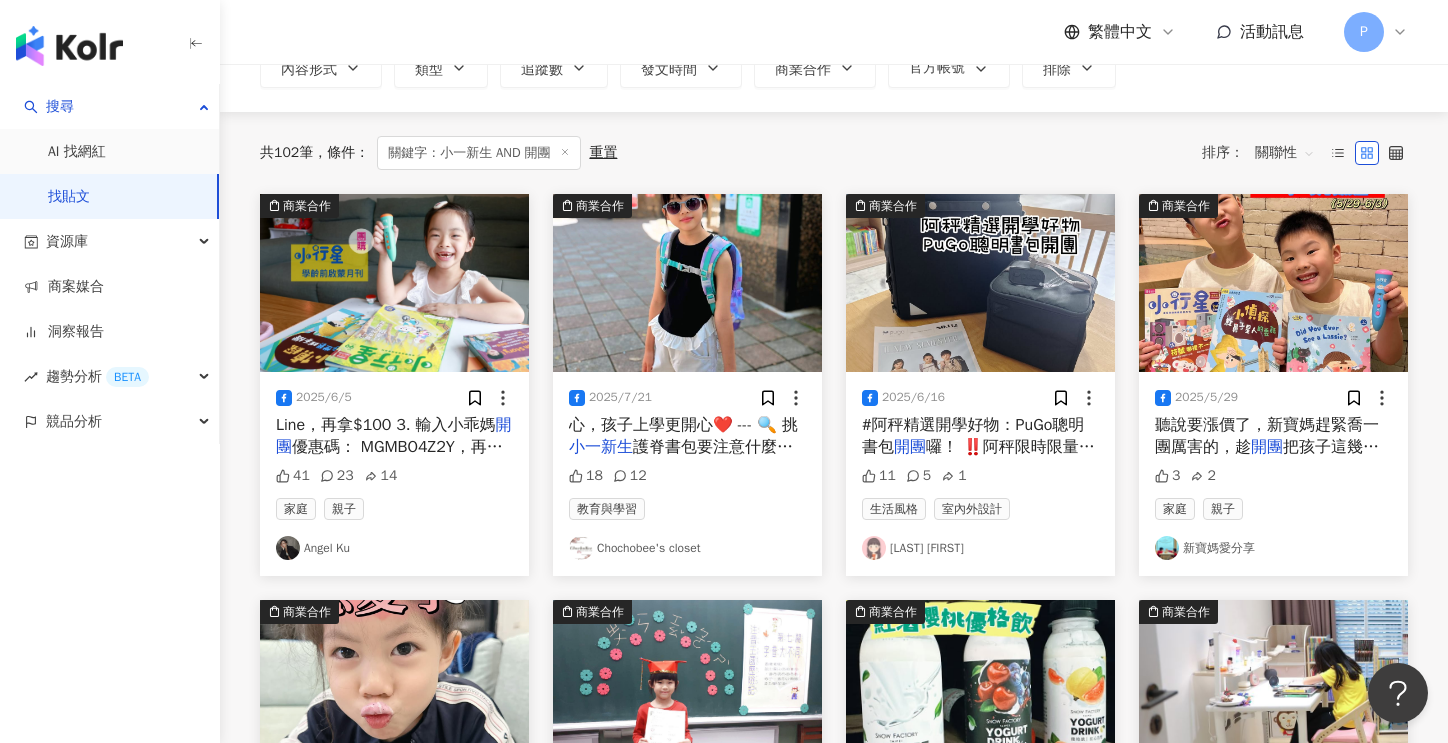 scroll, scrollTop: 0, scrollLeft: 0, axis: both 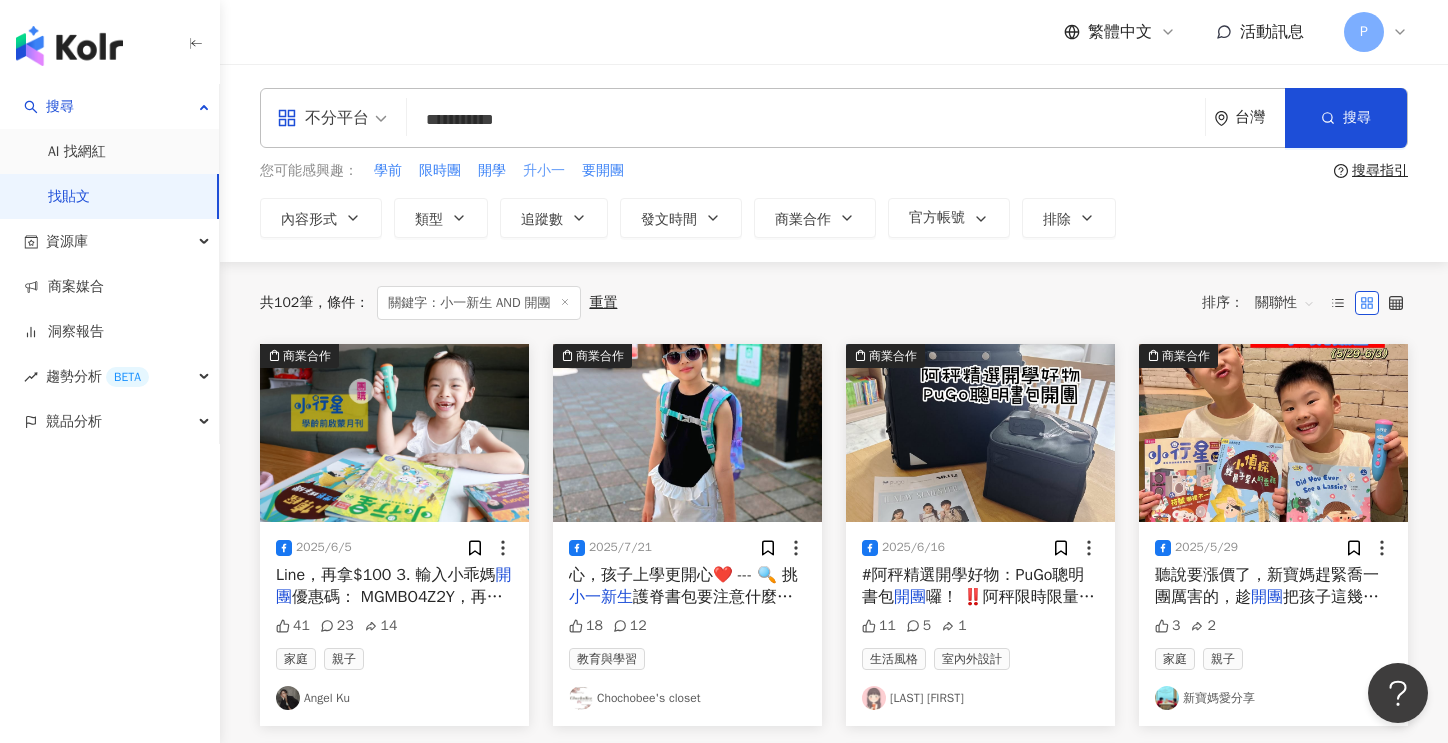 click on "升小一" at bounding box center [544, 171] 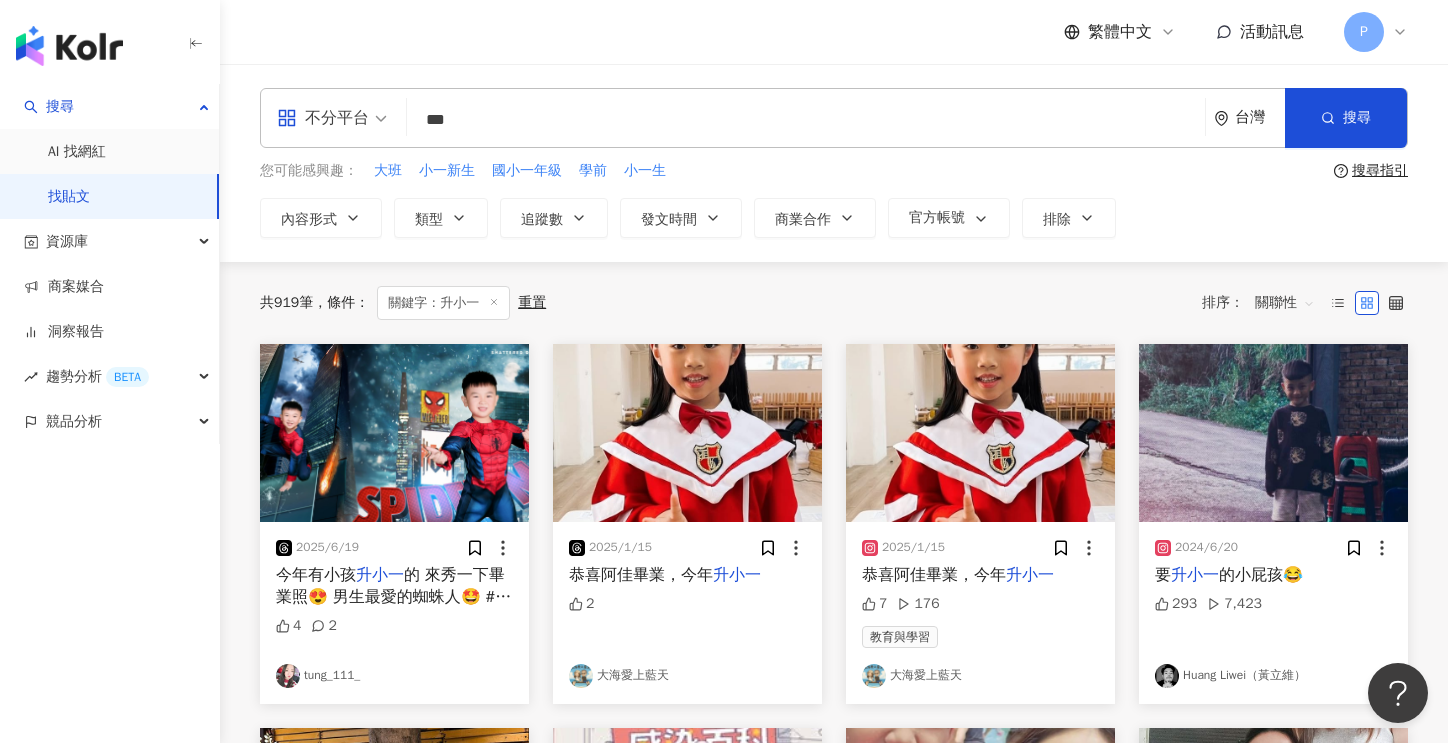 click on "***" at bounding box center (806, 119) 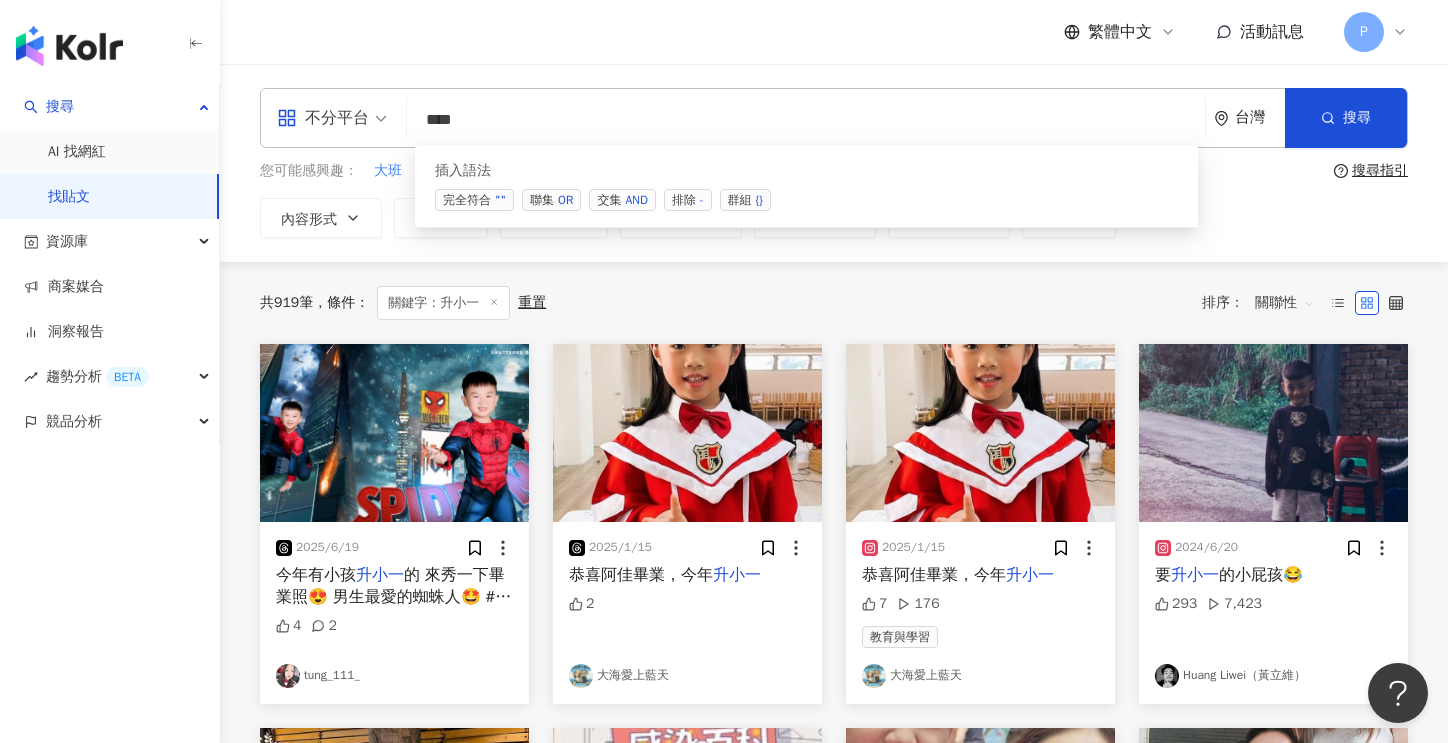 type on "***" 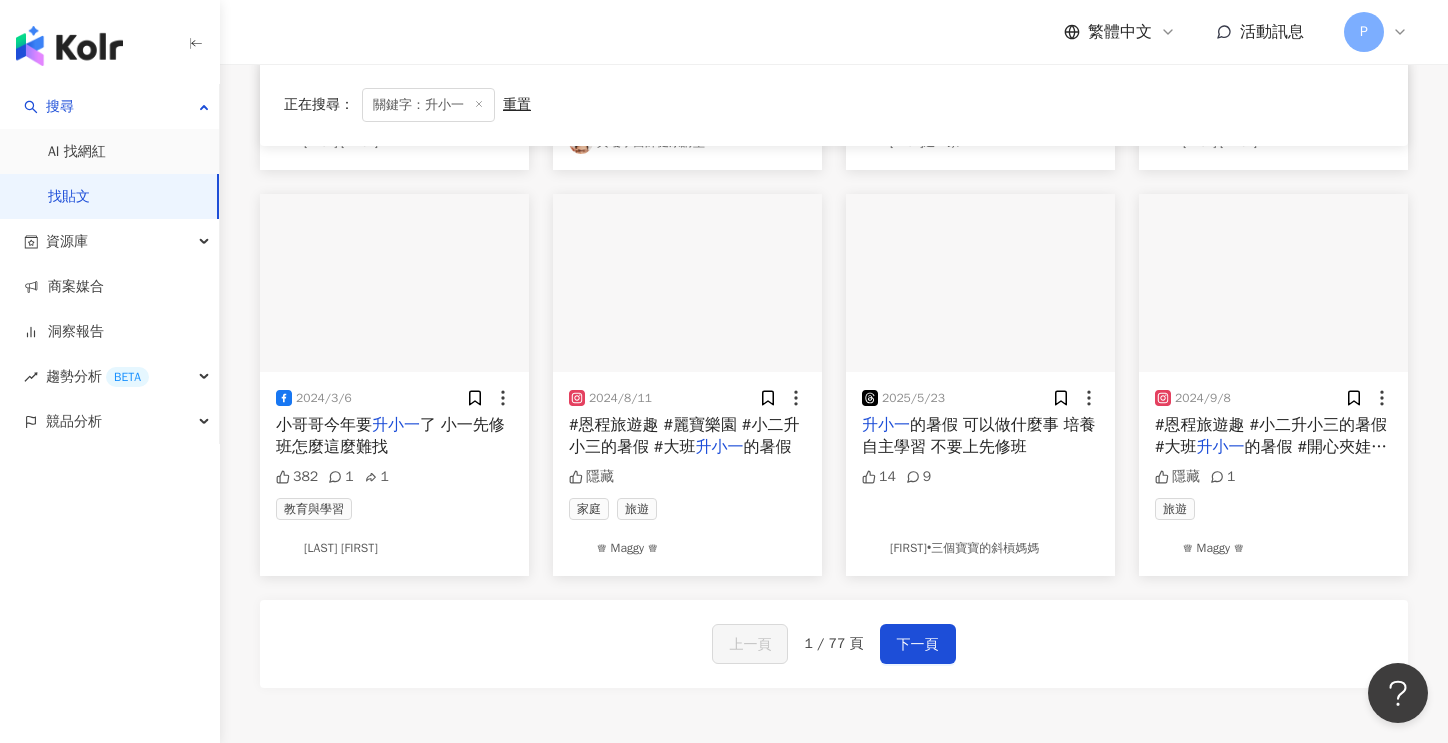 scroll, scrollTop: 1155, scrollLeft: 0, axis: vertical 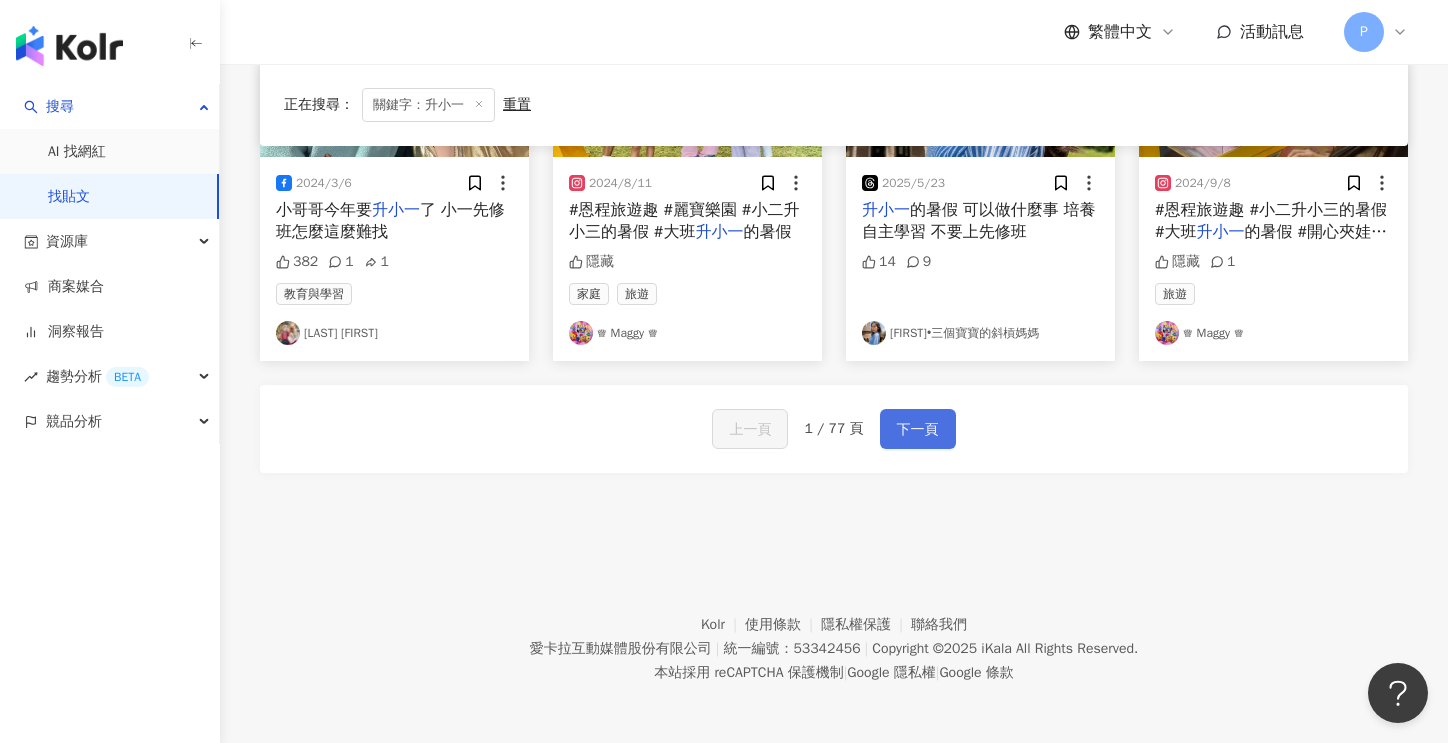 click on "下一頁" at bounding box center (918, 430) 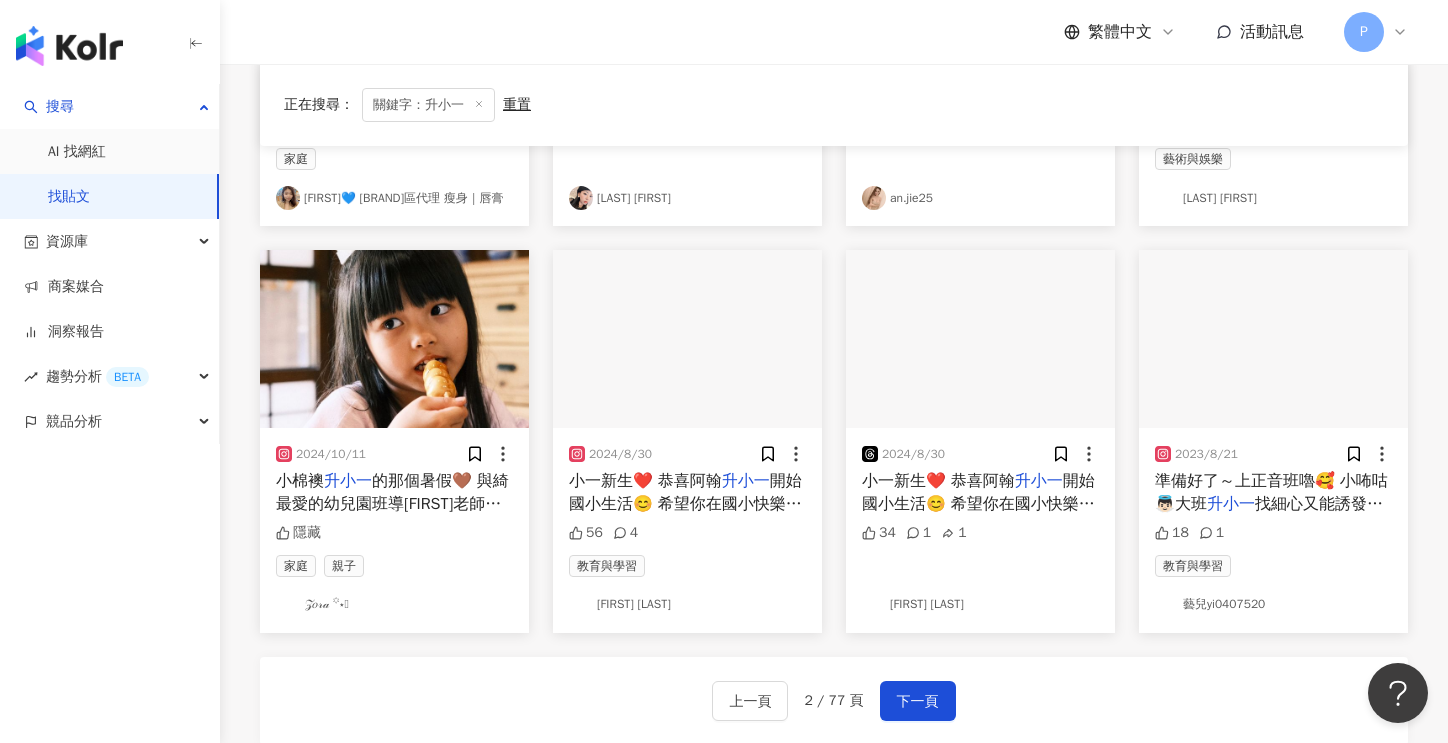 scroll, scrollTop: 1100, scrollLeft: 0, axis: vertical 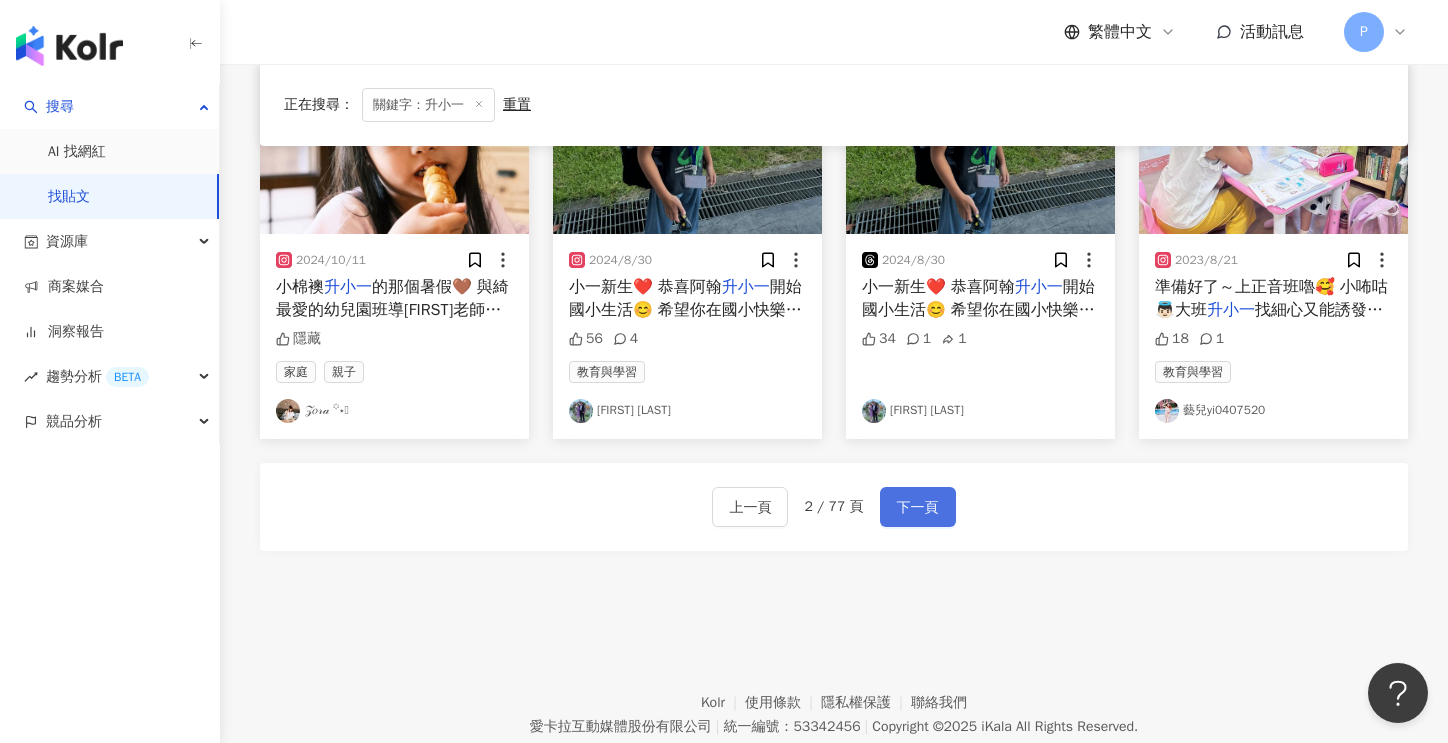 click on "下一頁" at bounding box center [918, 508] 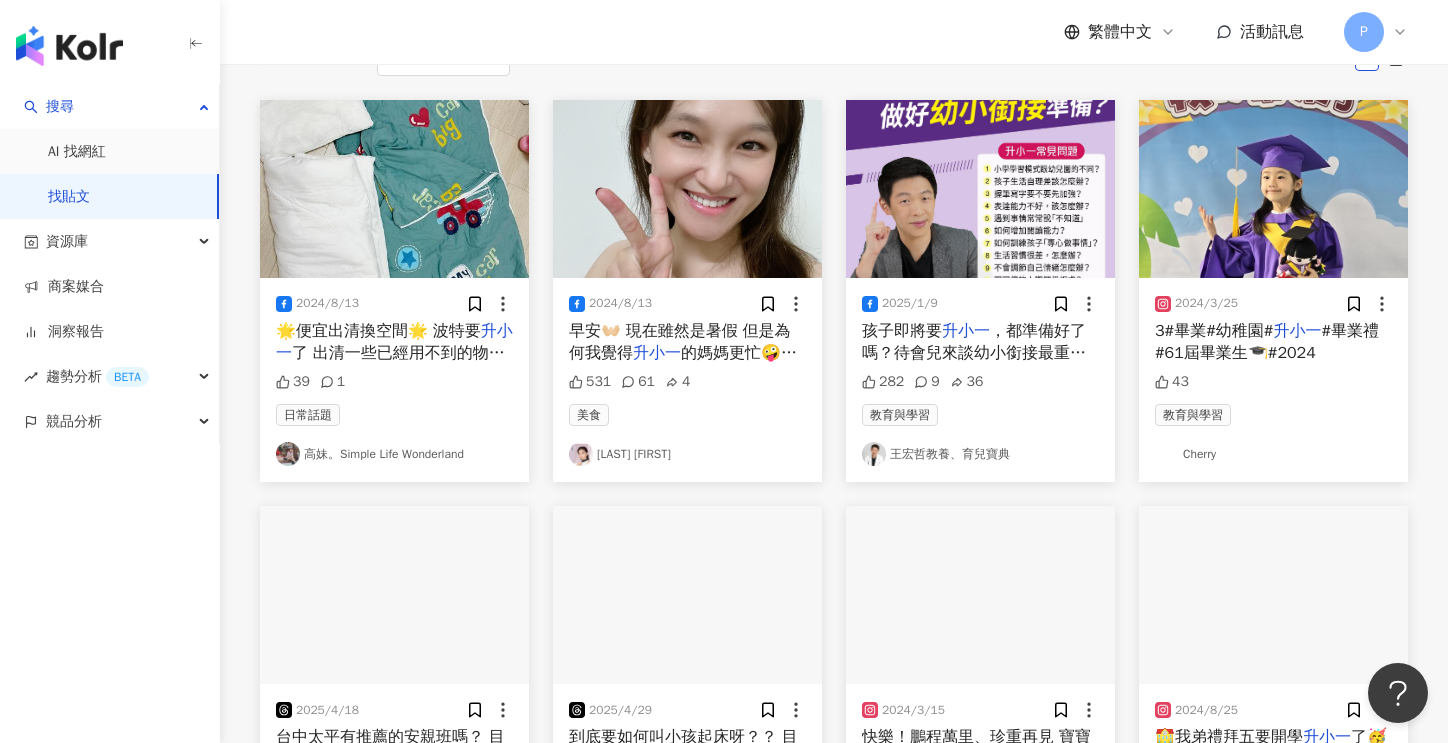 scroll, scrollTop: 0, scrollLeft: 0, axis: both 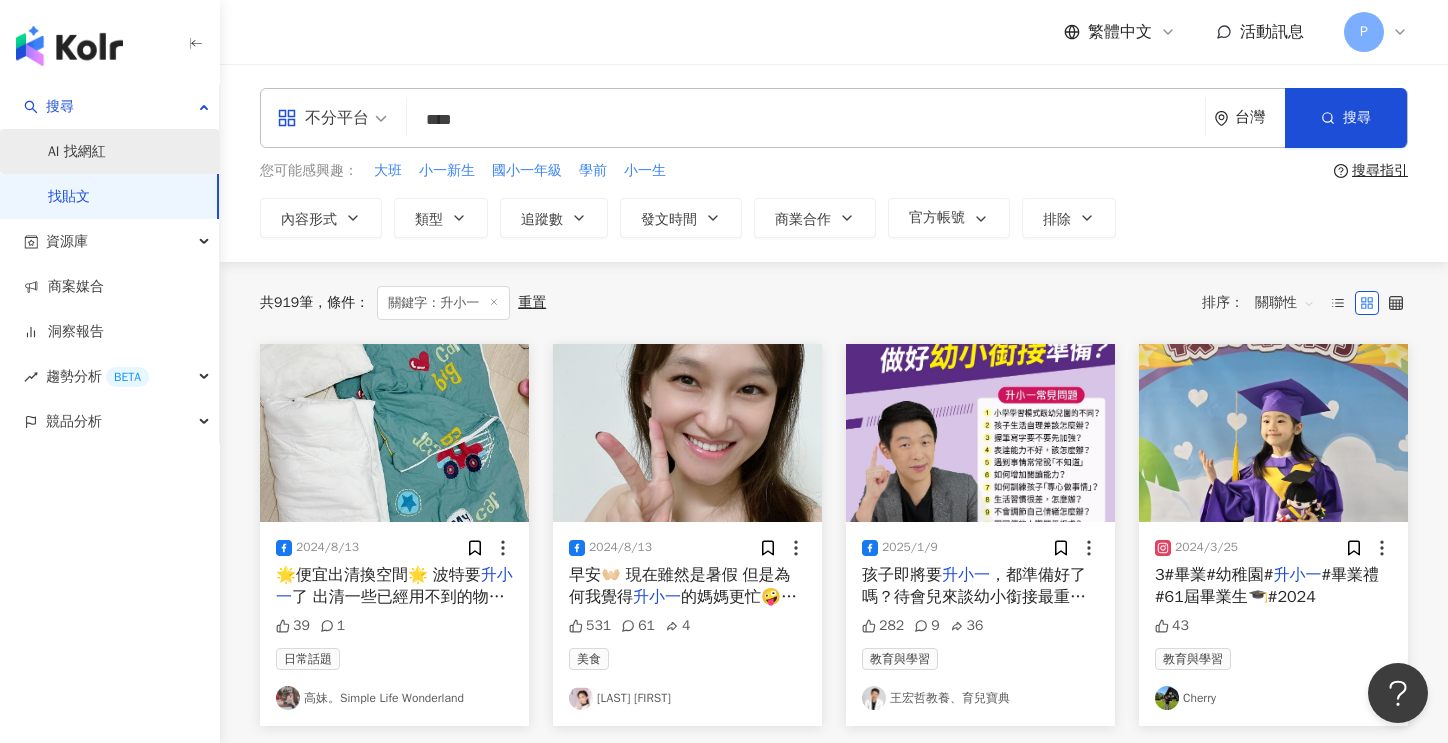 click on "AI 找網紅" at bounding box center (77, 152) 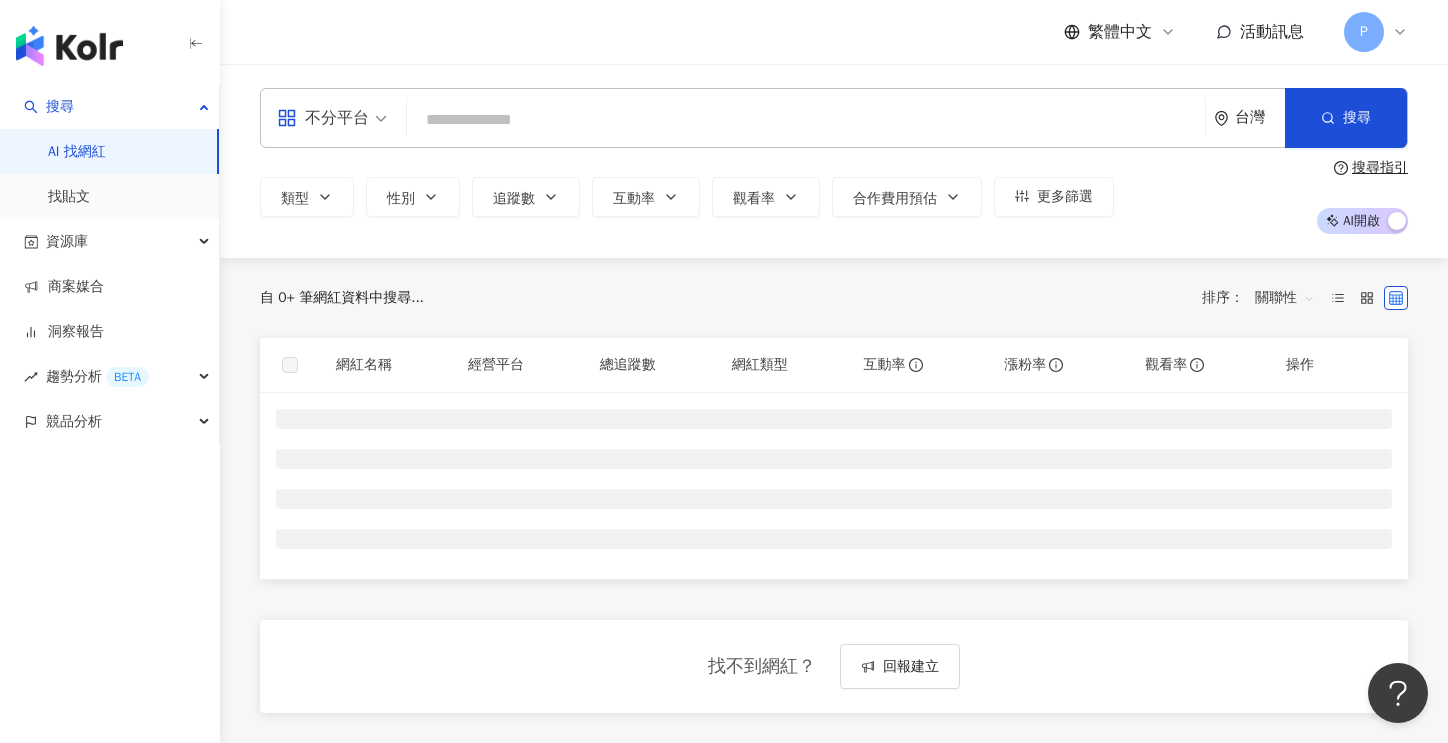click at bounding box center [806, 120] 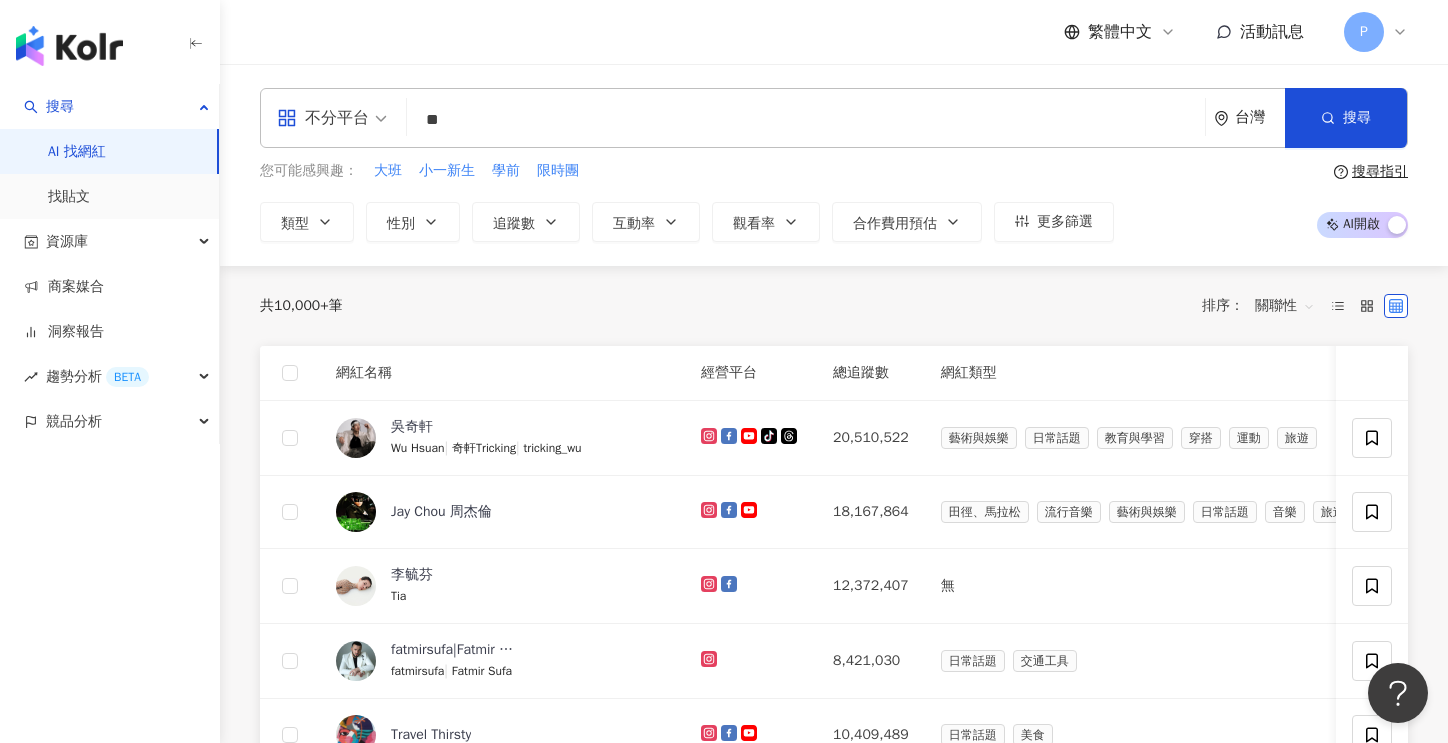 type on "*" 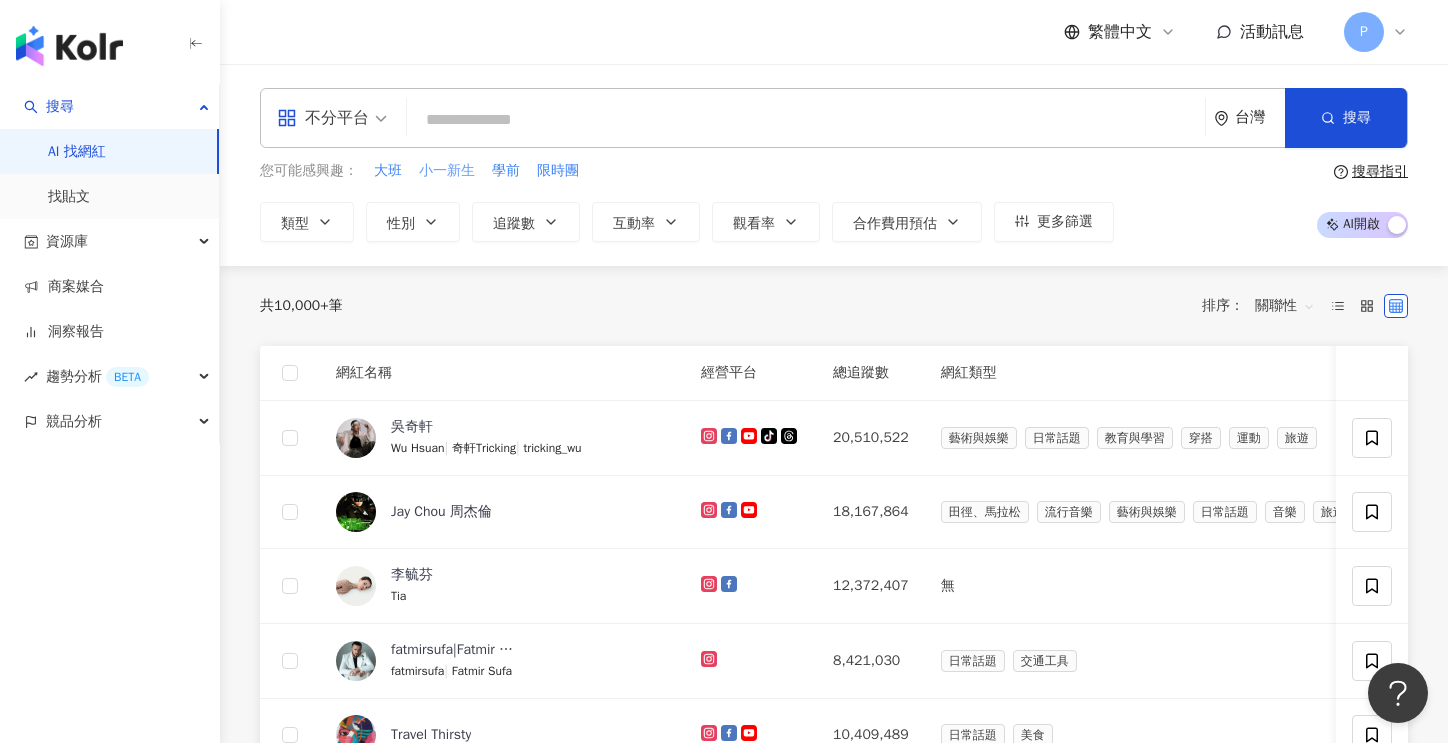 click on "小一新生" at bounding box center [447, 171] 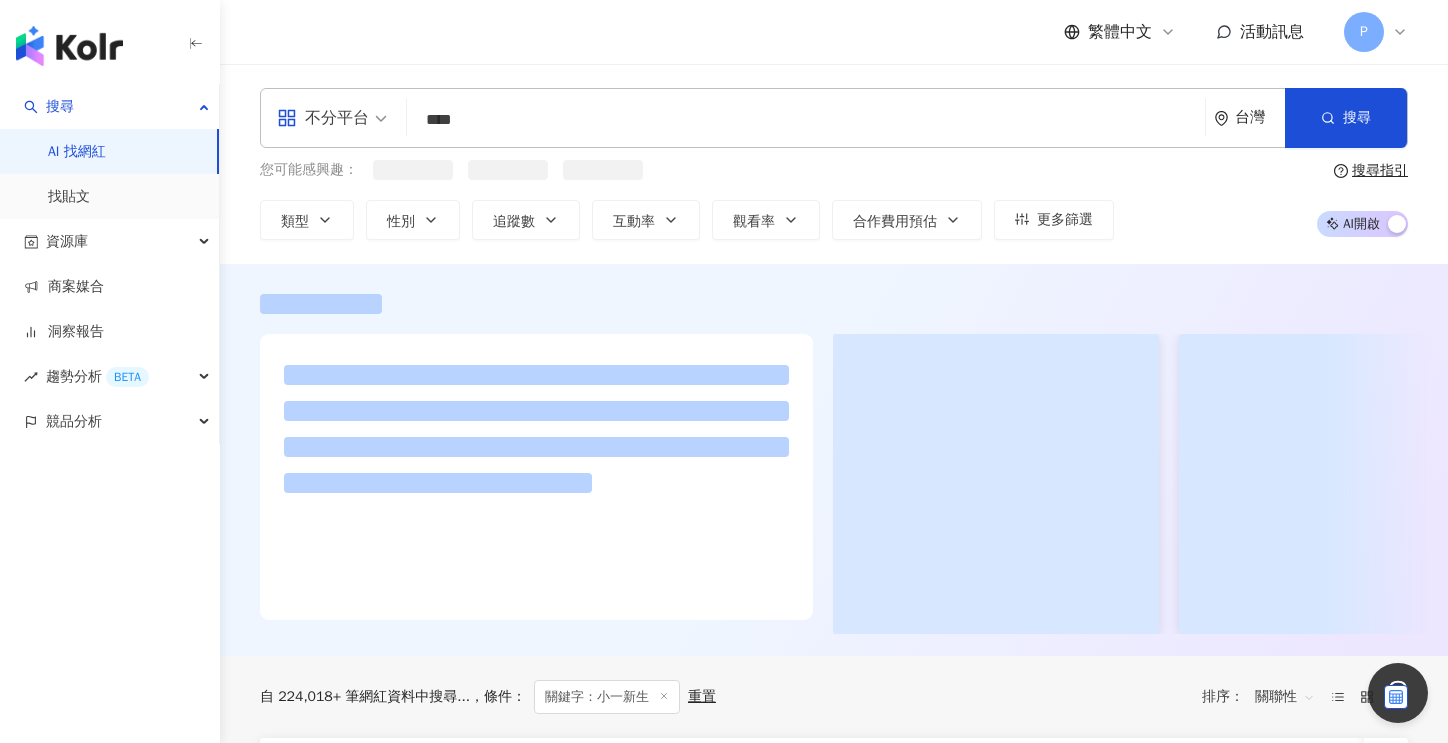 click on "****" at bounding box center (806, 120) 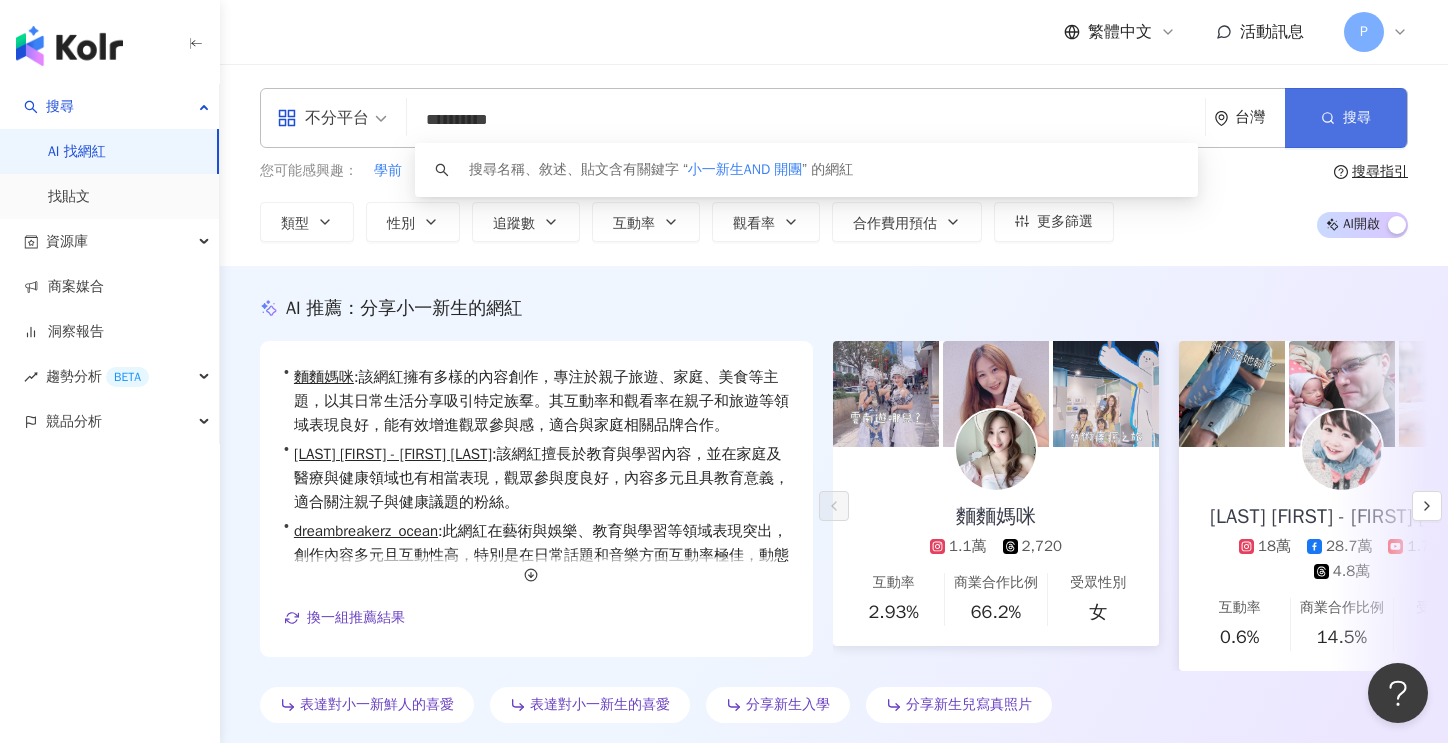 type on "**********" 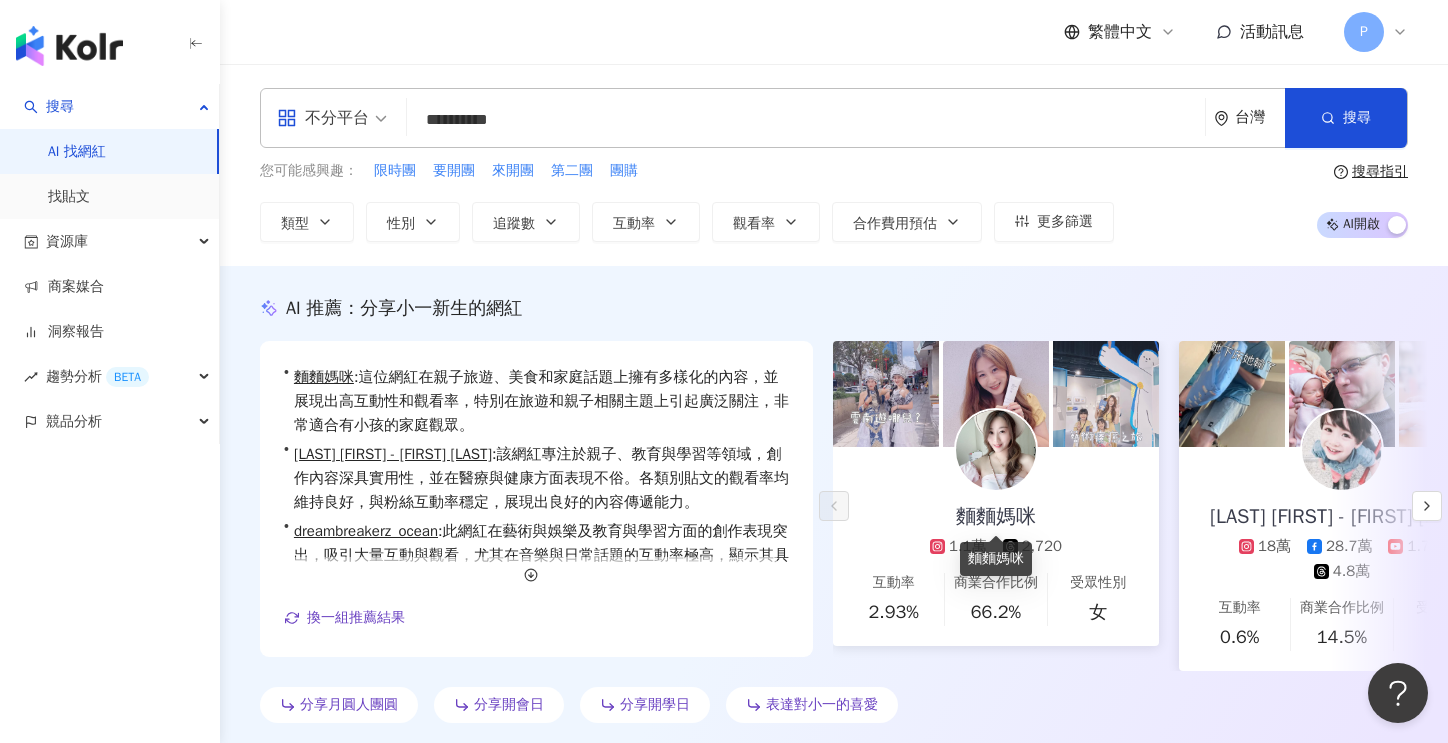 click on "麵麵媽咪" at bounding box center [996, 517] 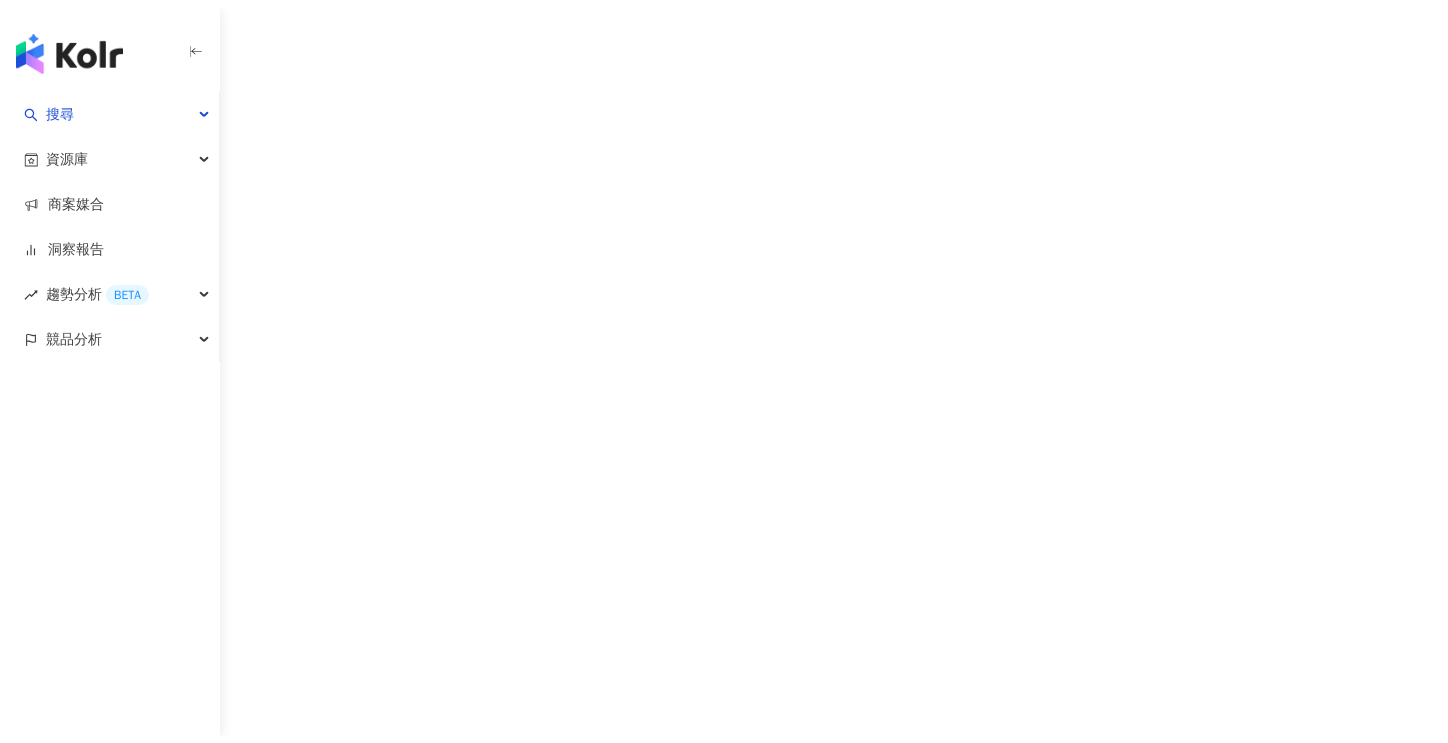 scroll, scrollTop: 0, scrollLeft: 0, axis: both 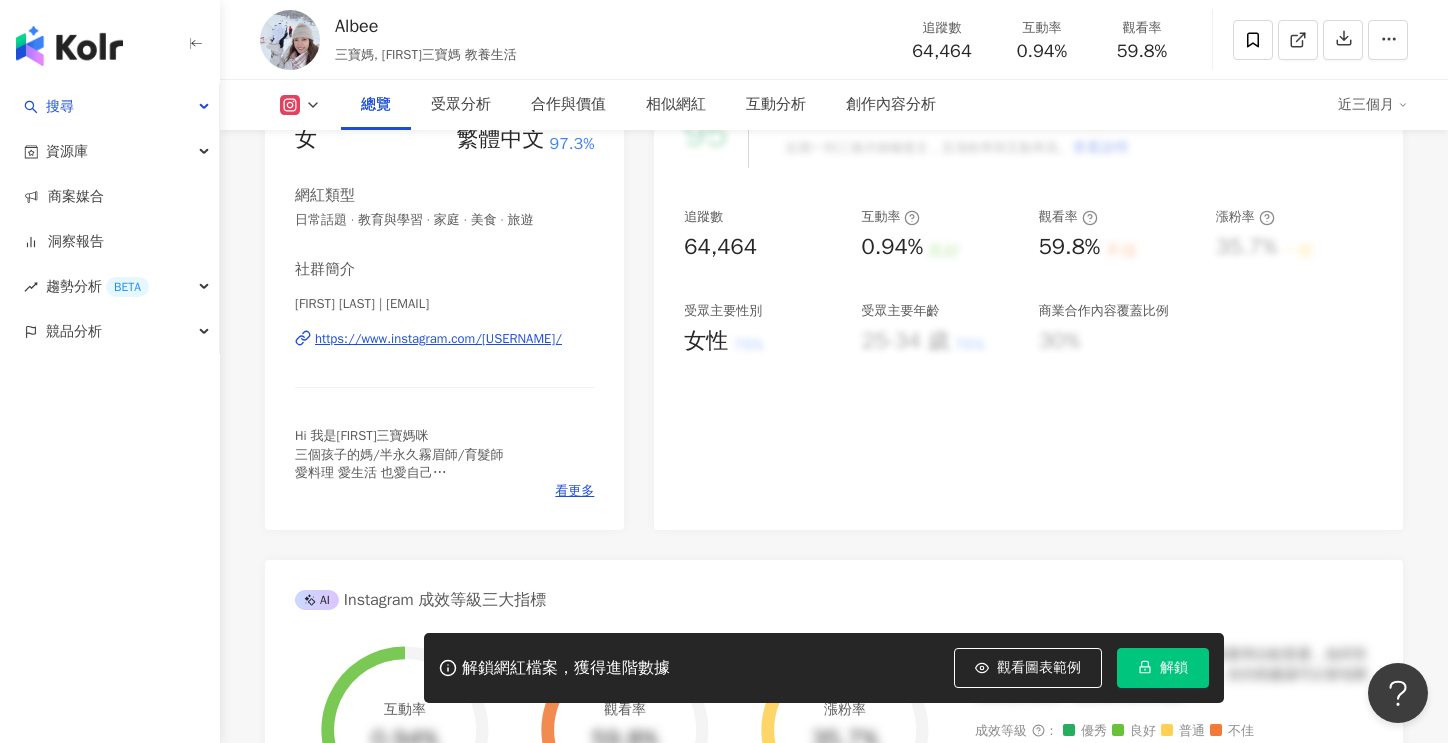 click on "https://www.instagram.com/albeemami0921/" at bounding box center [438, 339] 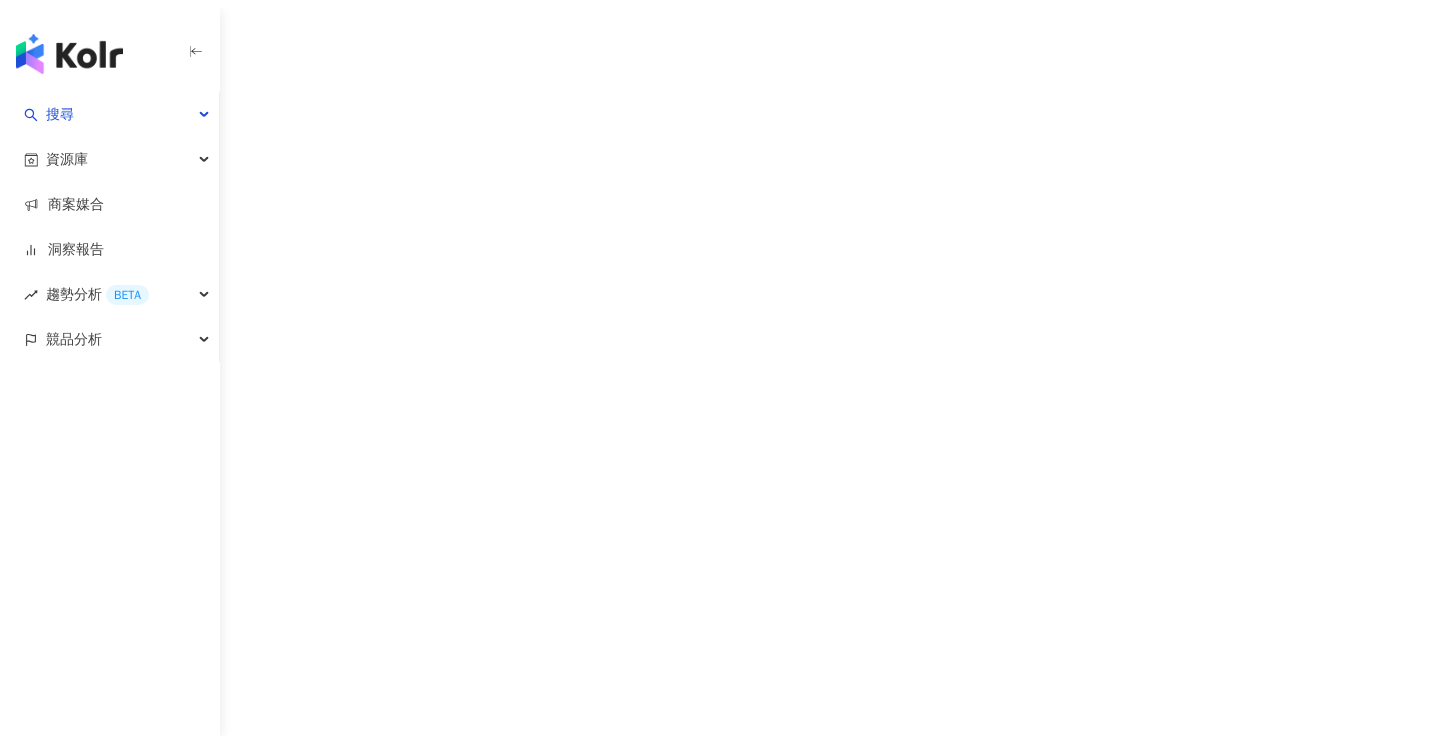 scroll, scrollTop: 0, scrollLeft: 0, axis: both 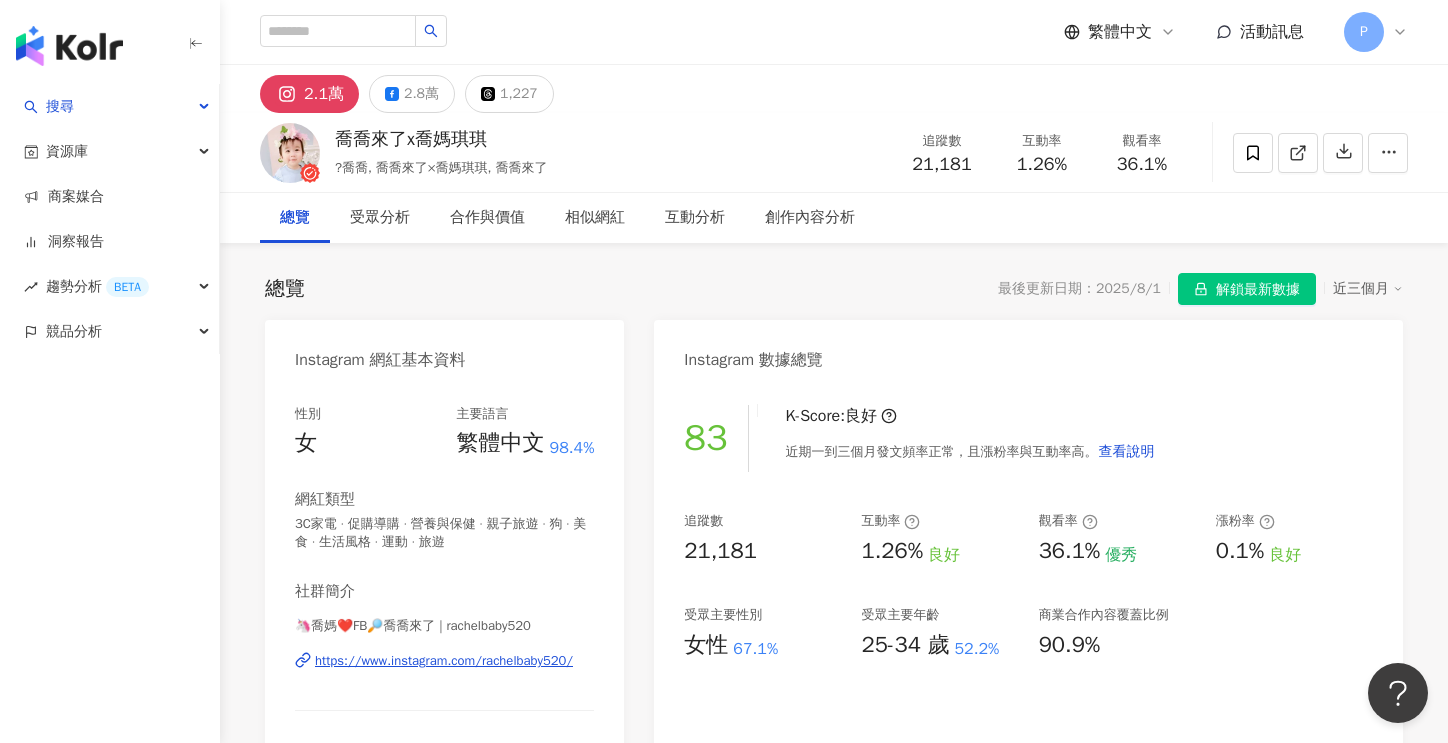 click on "https://www.instagram.com/rachelbaby520/" at bounding box center [444, 661] 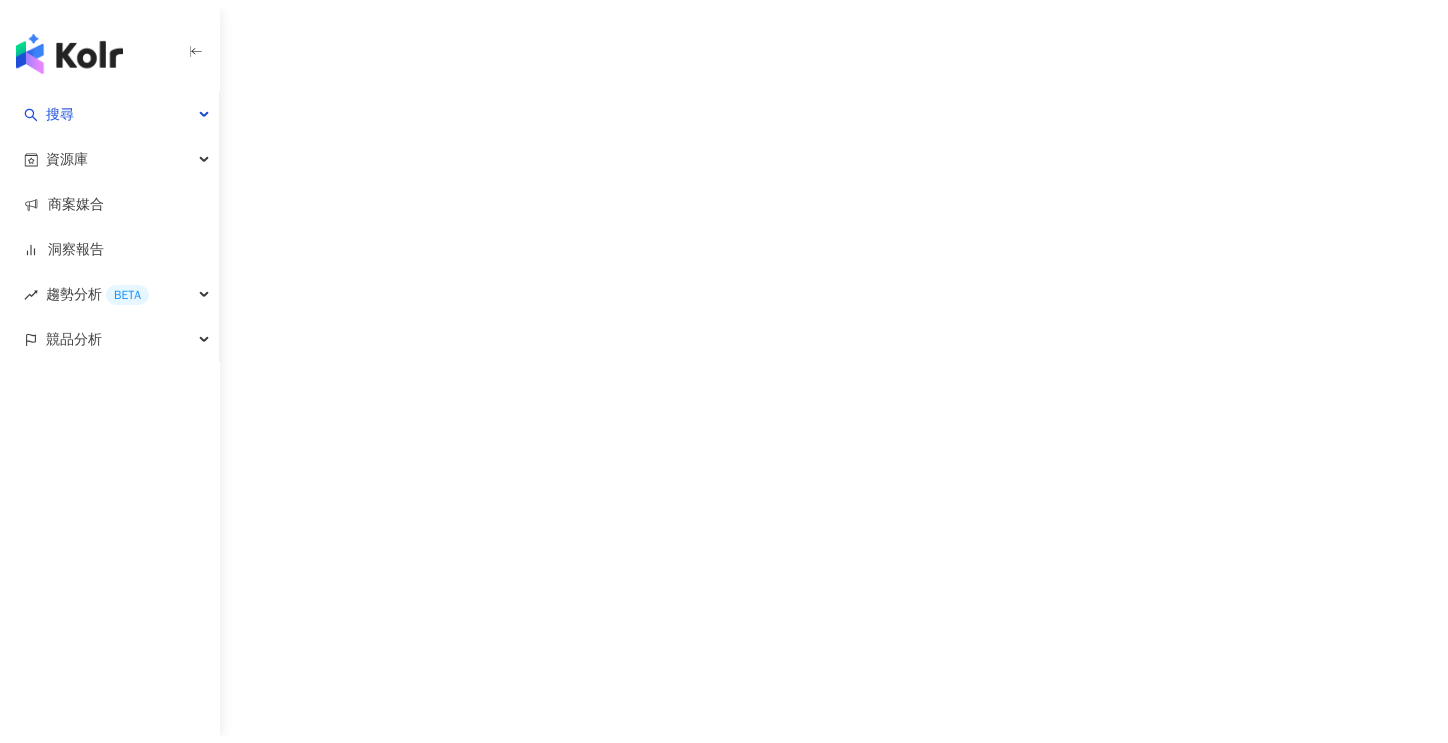 scroll, scrollTop: 0, scrollLeft: 0, axis: both 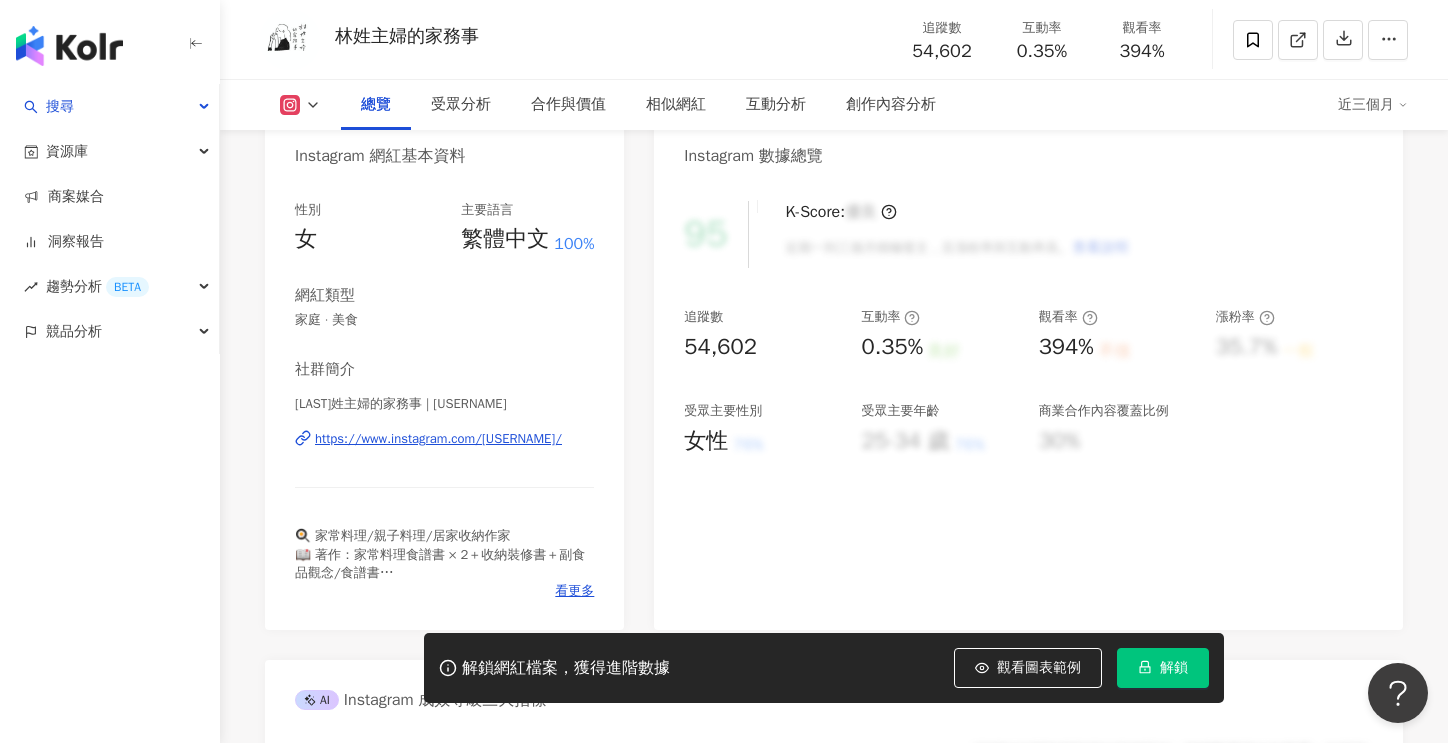 click on "https://www.instagram.com/housewife_poyin/" at bounding box center (438, 439) 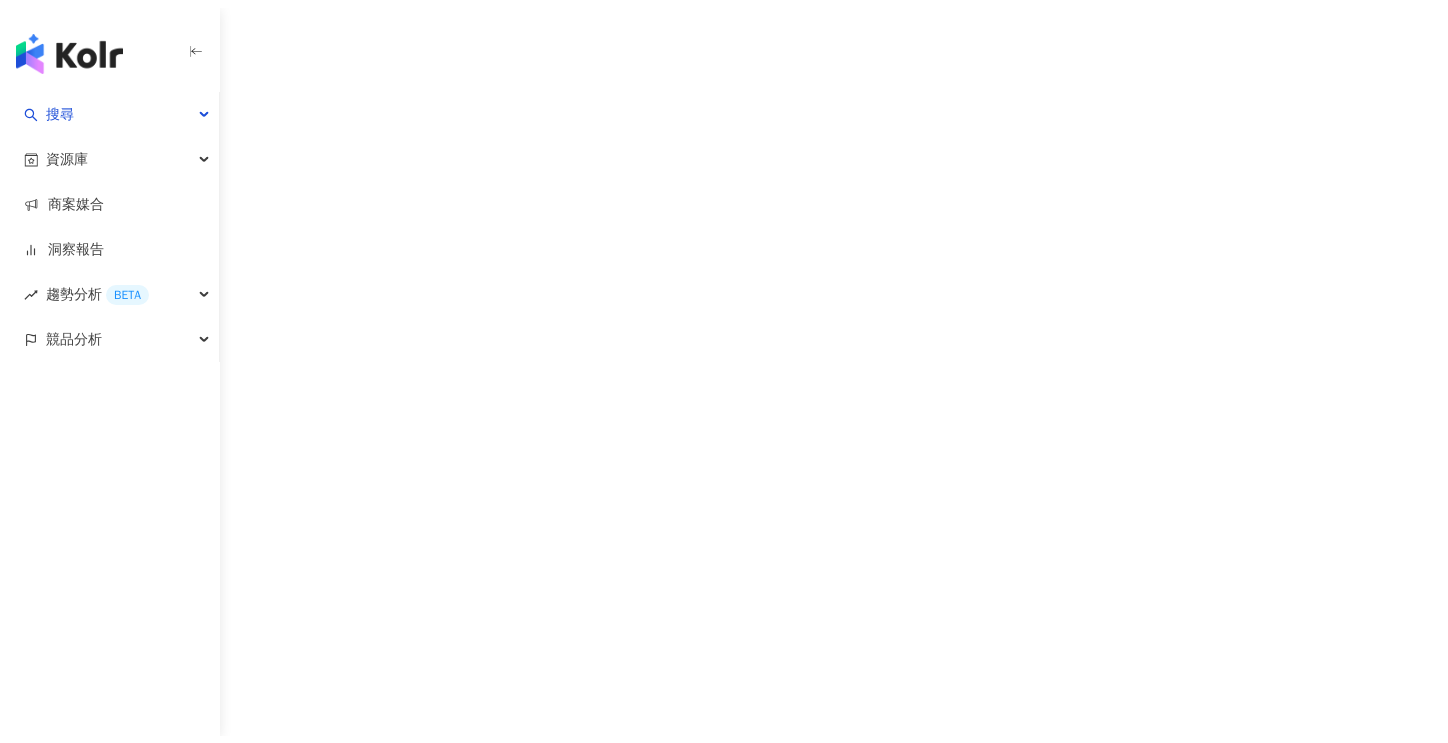 scroll, scrollTop: 0, scrollLeft: 0, axis: both 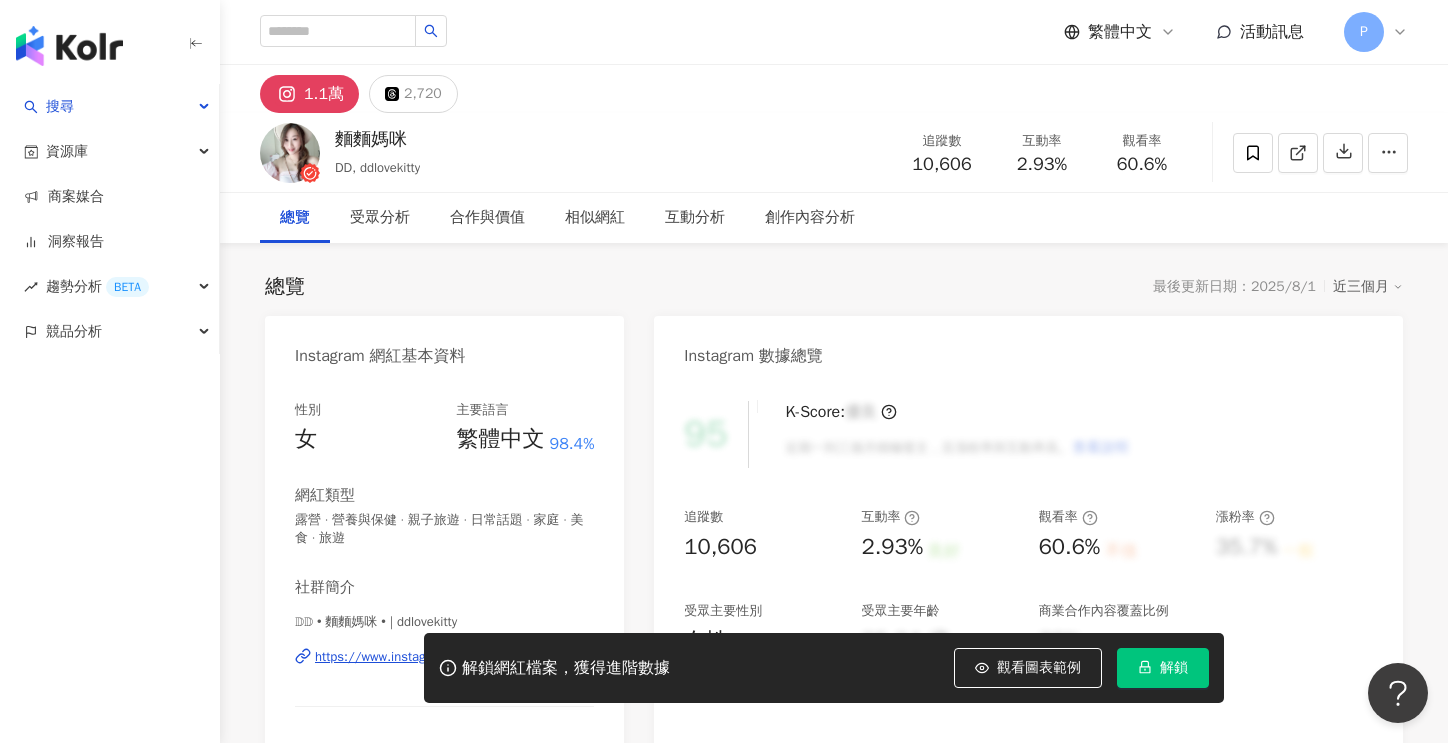 click on "總覽 最後更新日期：2025/8/1 近三個月" at bounding box center (834, 287) 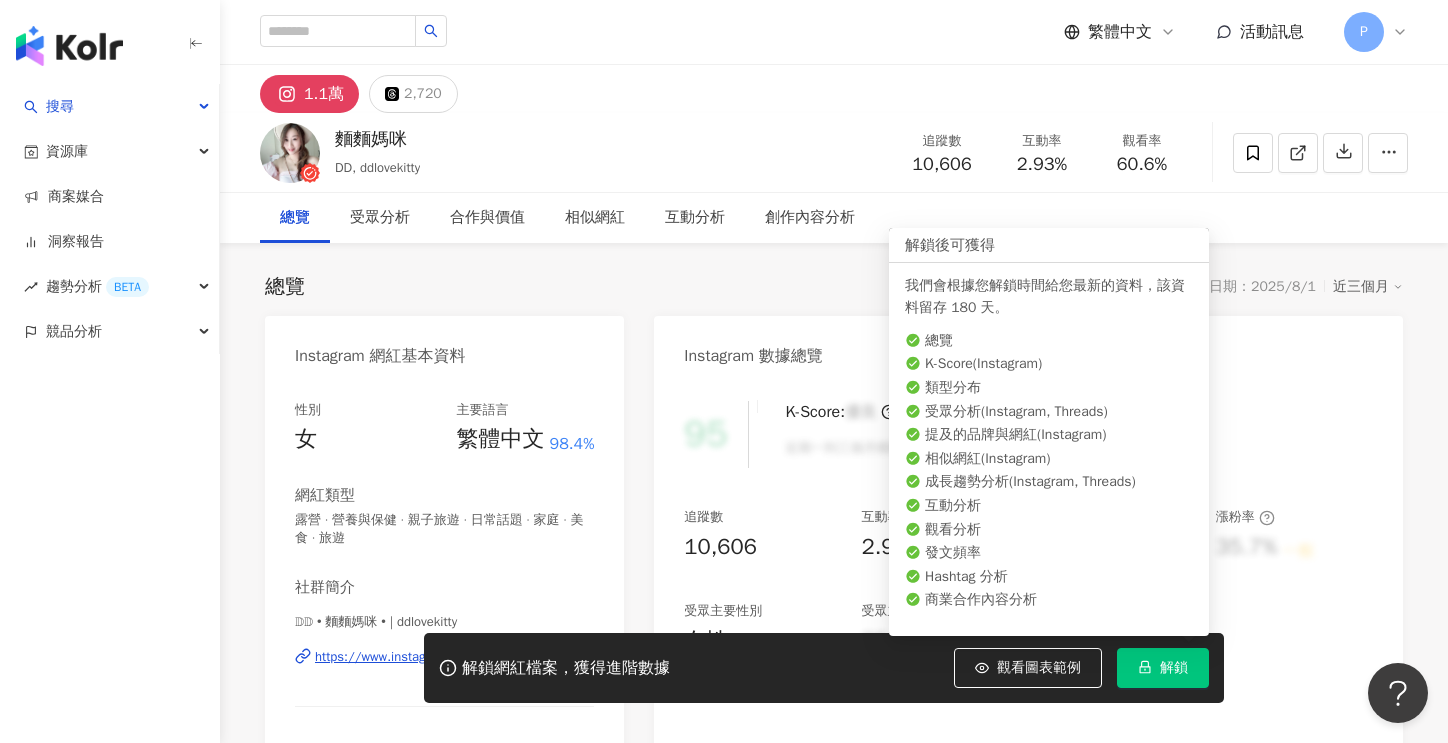click on "解鎖" at bounding box center (1174, 668) 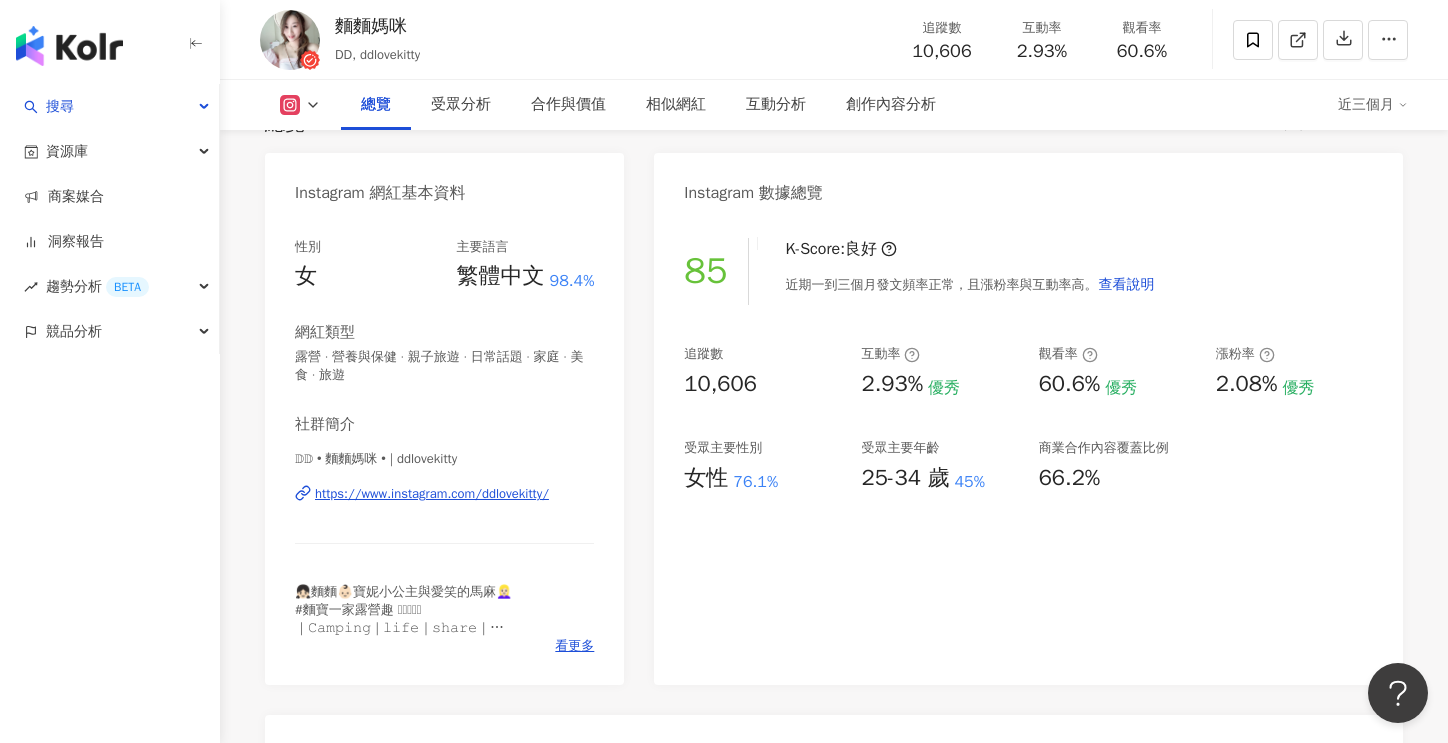 scroll, scrollTop: 0, scrollLeft: 0, axis: both 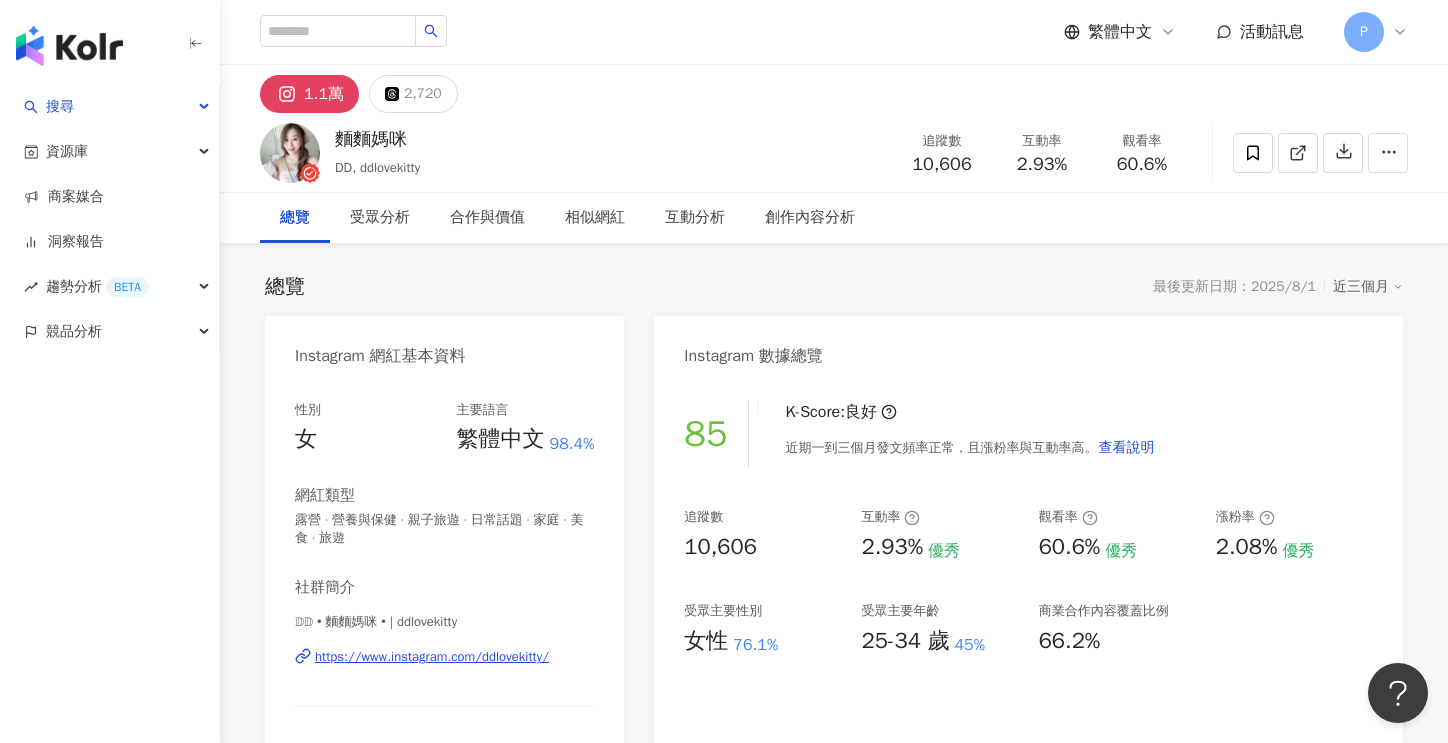 click on "https://www.instagram.com/ddlovekitty/" at bounding box center (432, 657) 